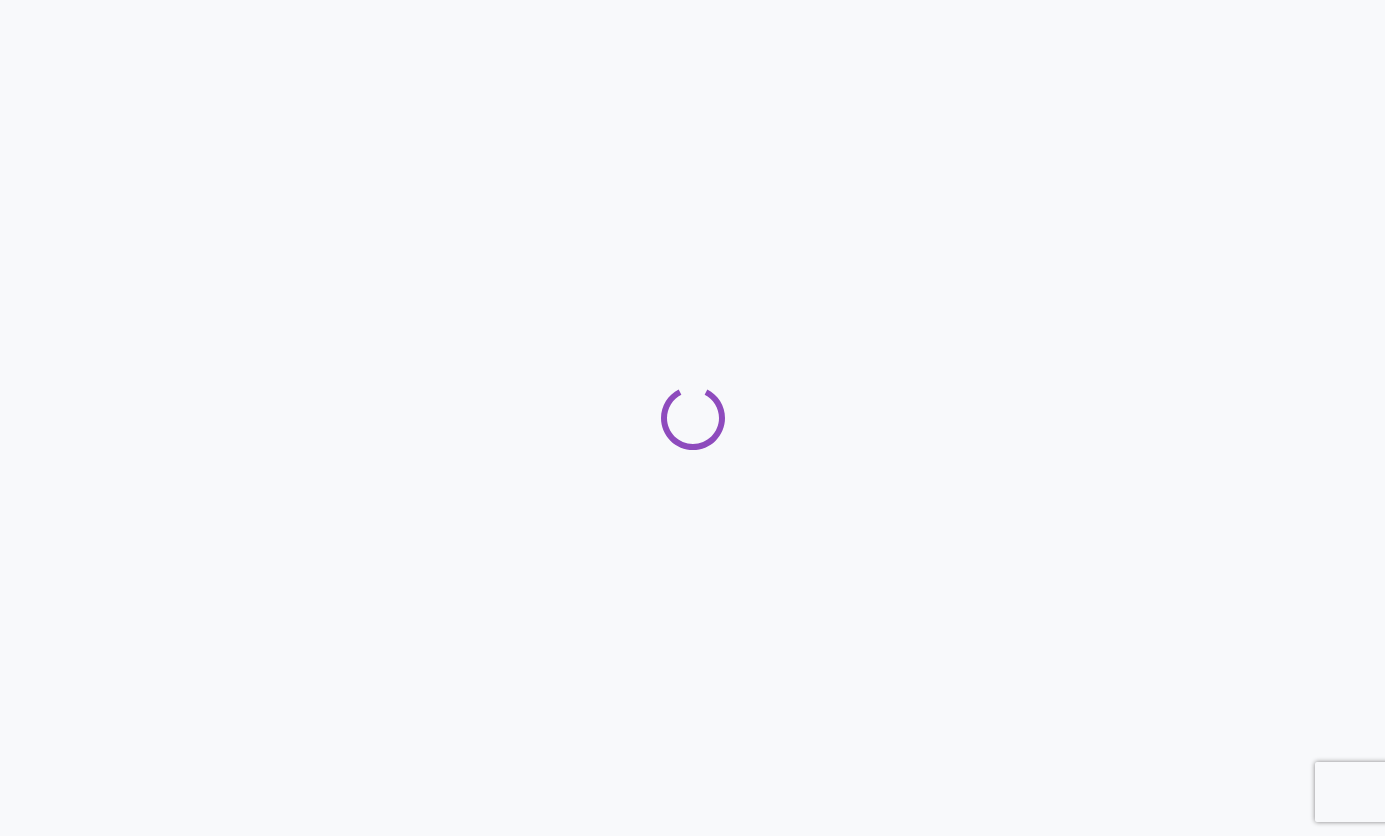 scroll, scrollTop: 0, scrollLeft: 0, axis: both 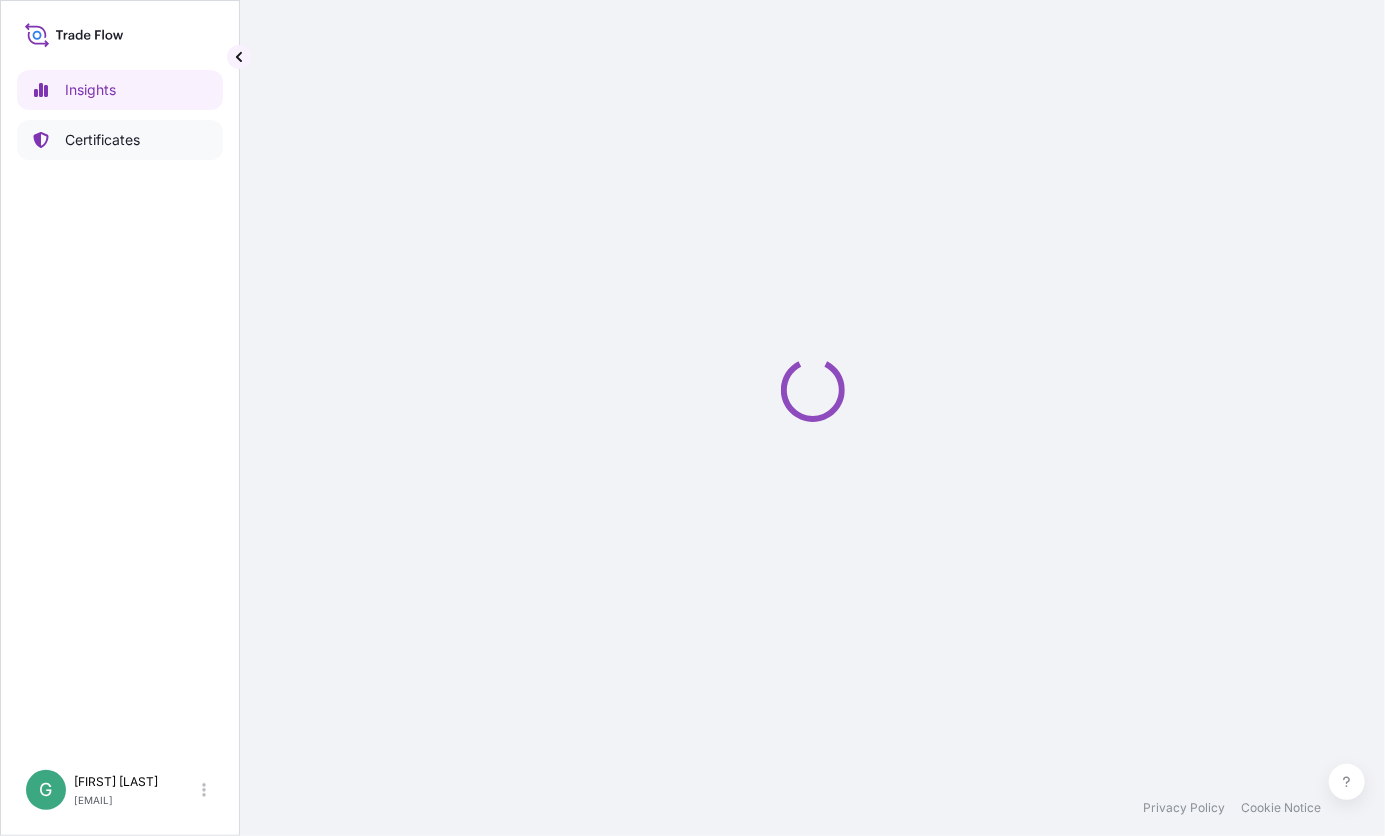 click on "Certificates" at bounding box center [120, 140] 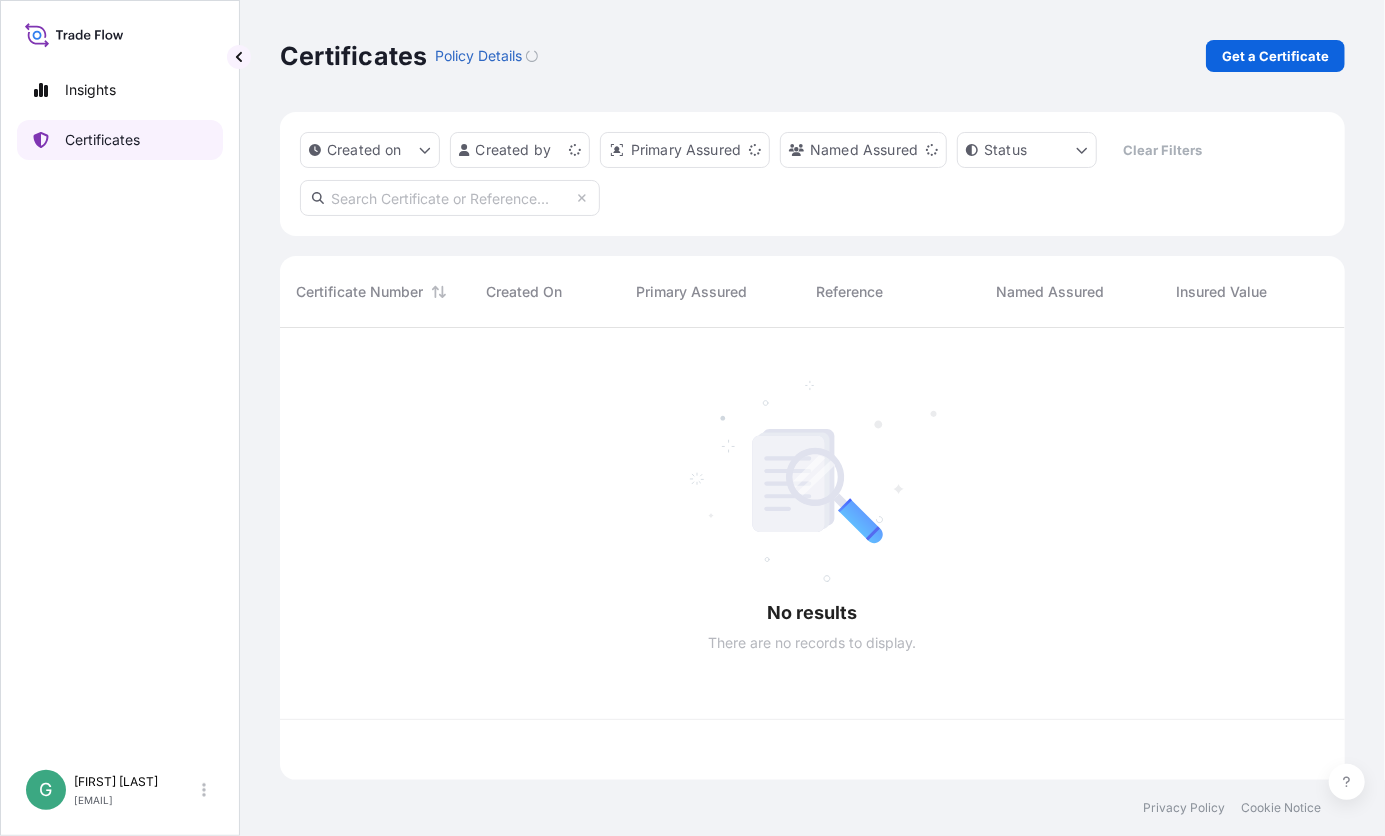 scroll, scrollTop: 16, scrollLeft: 16, axis: both 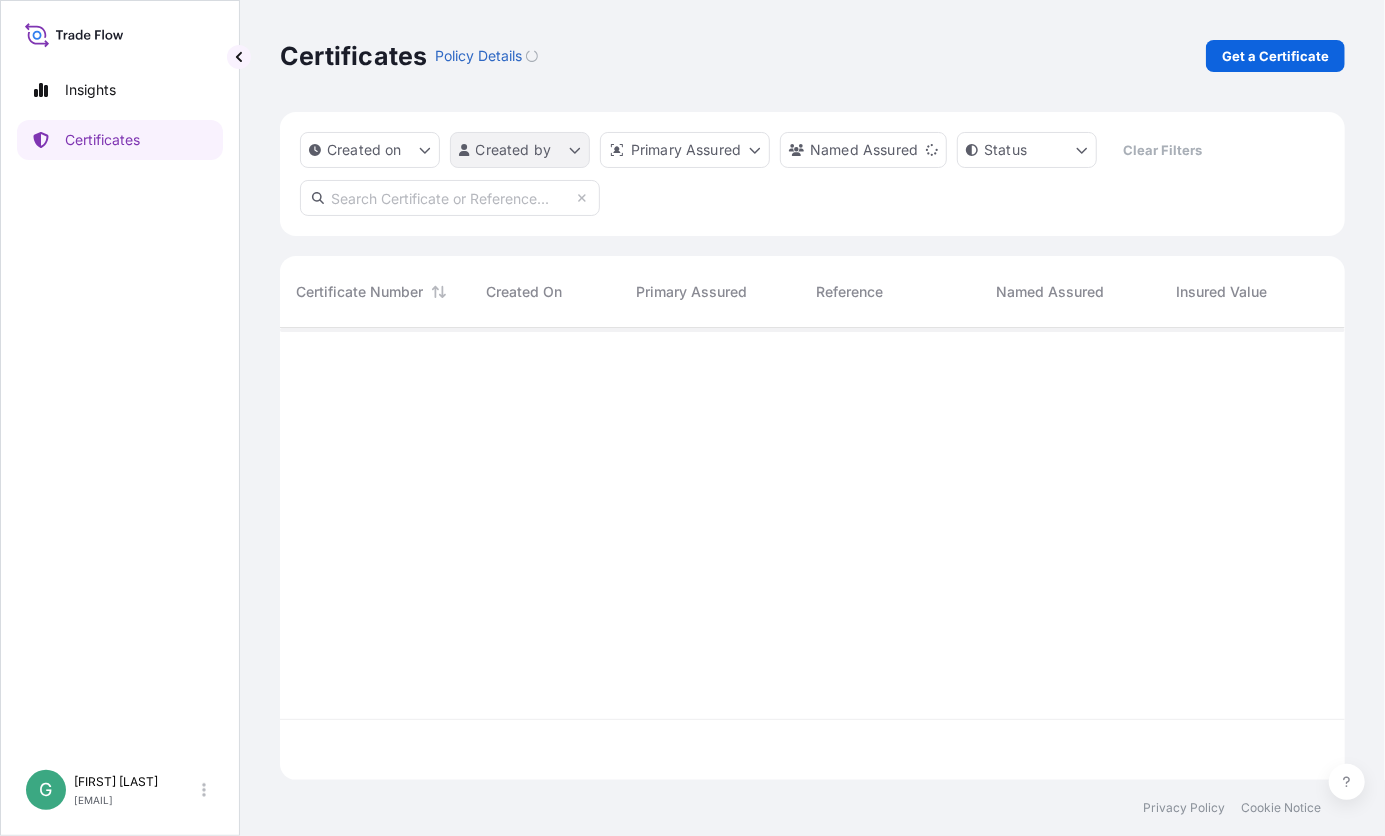 click on "Insights Certificates G [FIRST] [LAST] [EMAIL] Certificates Policy Details Get a Certificate Created on Created by Primary Assured Named Assured Status Clear Filters Certificate Number Created On Primary Assured Reference Named Assured Insured Value Departure Arrival Status Privacy Policy Cookie Notice" at bounding box center (692, 418) 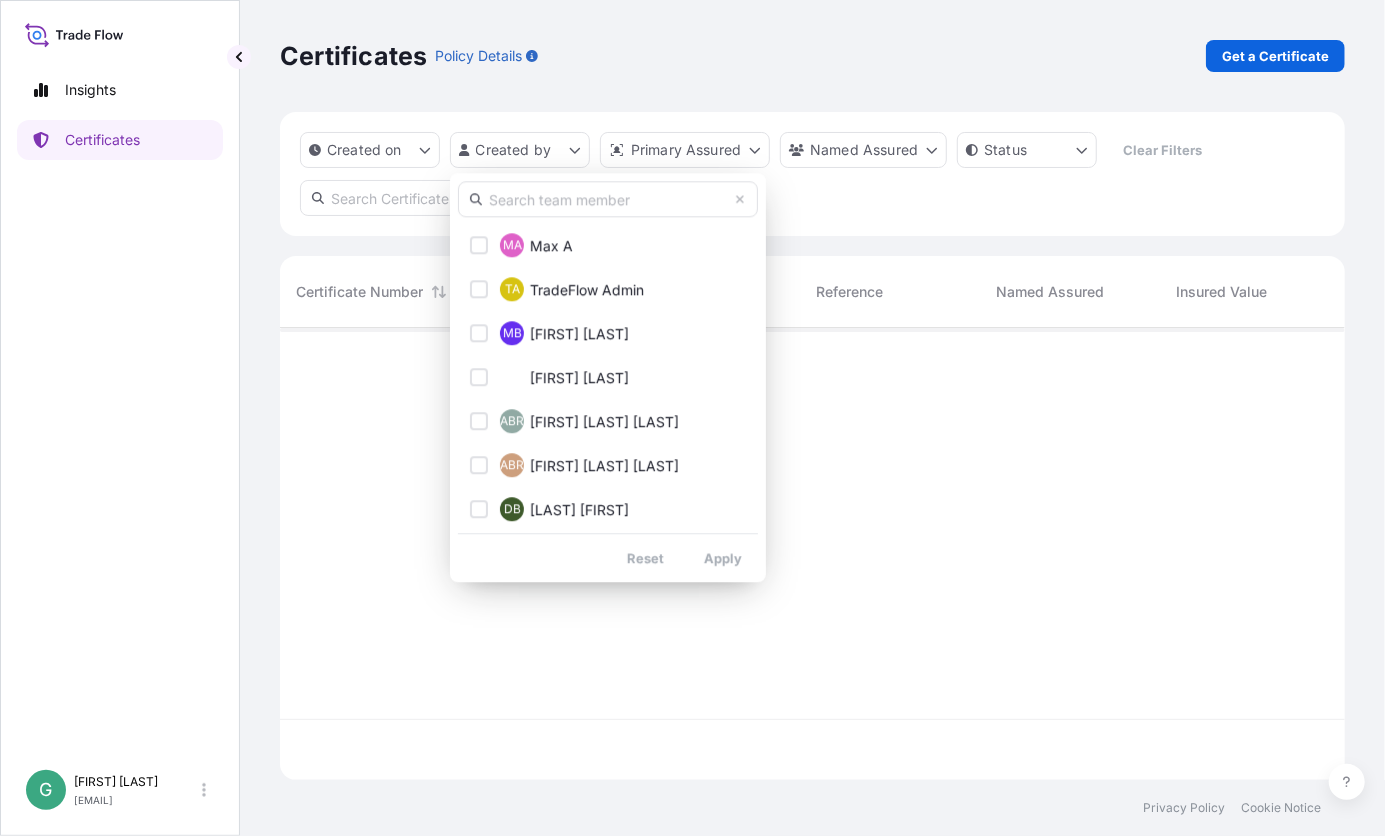 click at bounding box center [608, 199] 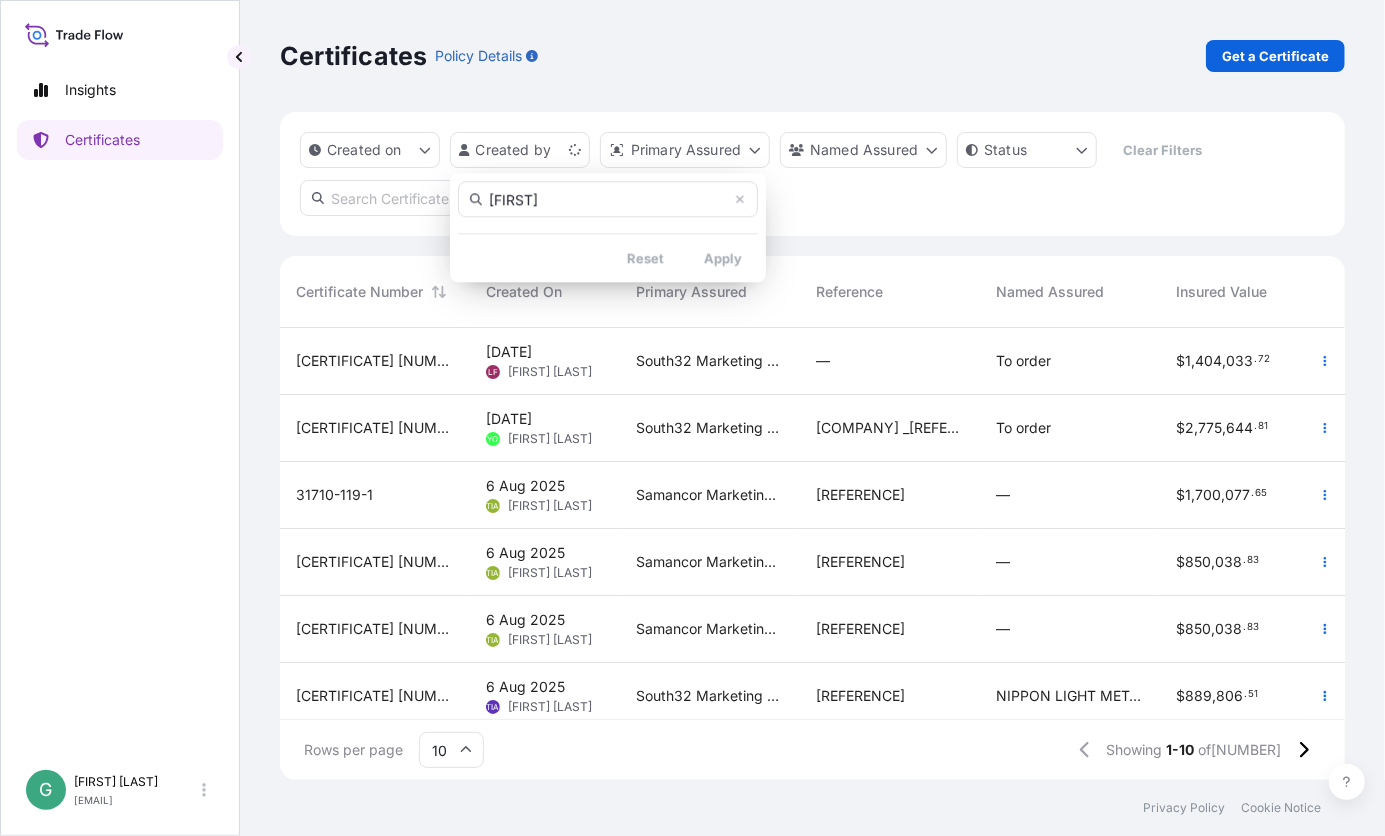type on "[FIRST]" 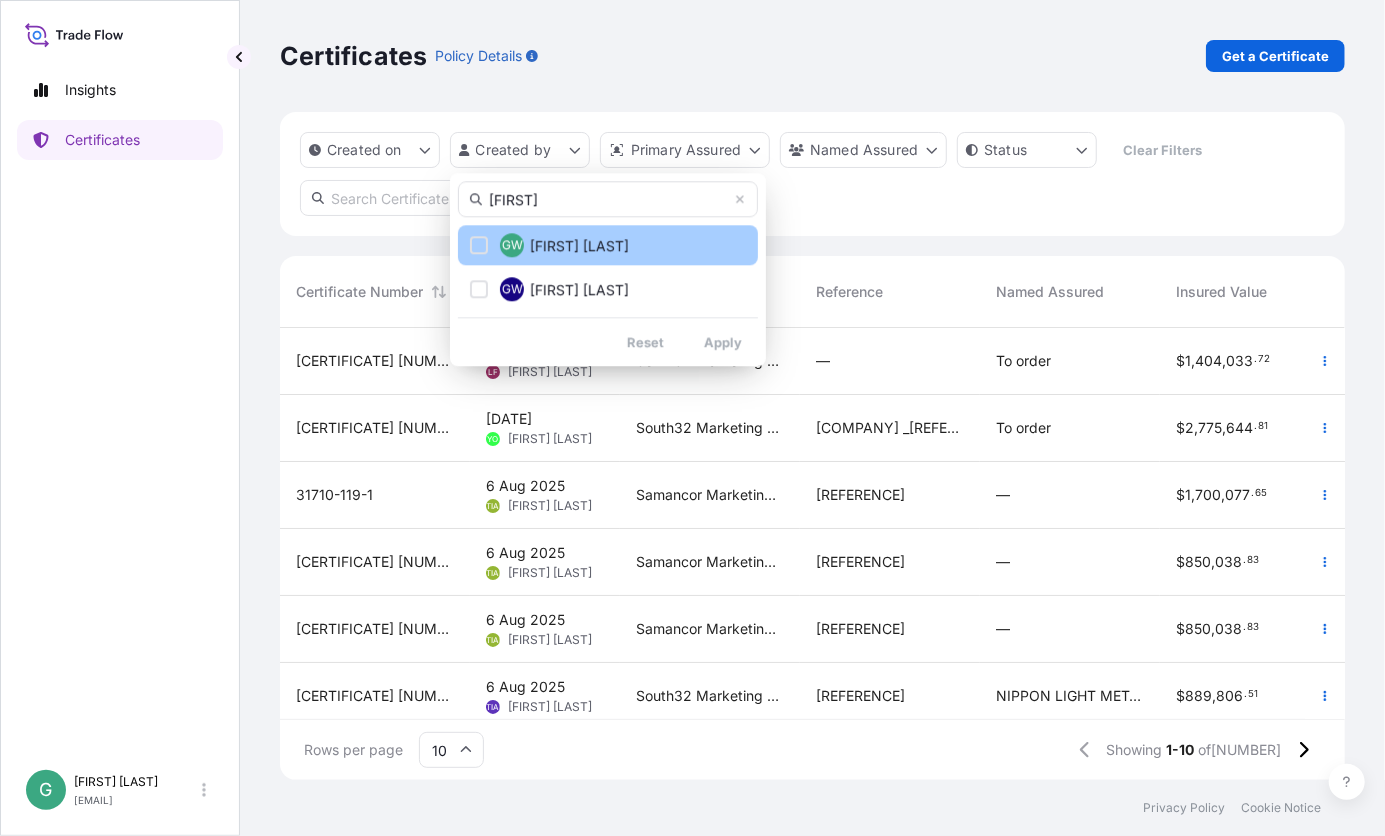 click at bounding box center [479, 245] 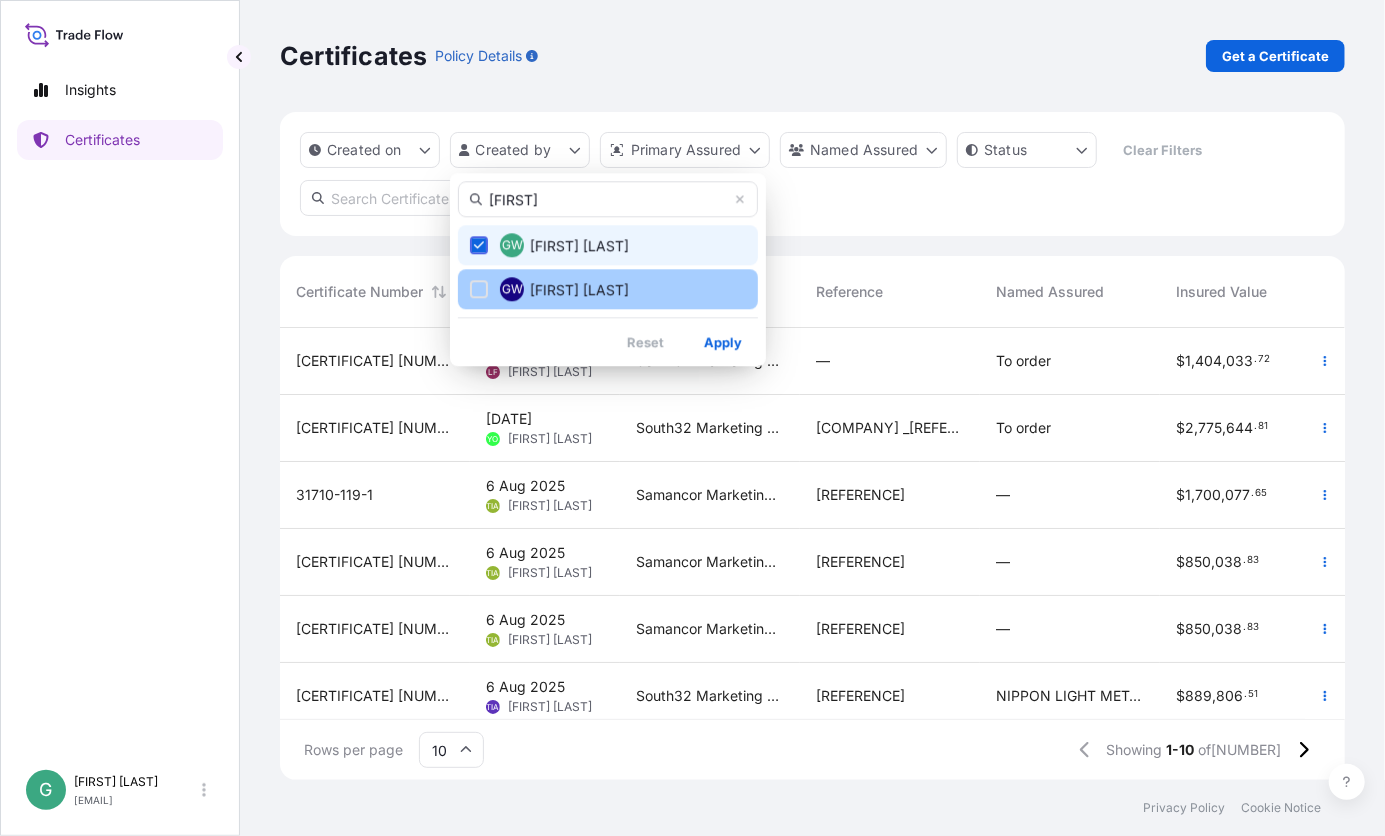 click at bounding box center [479, 289] 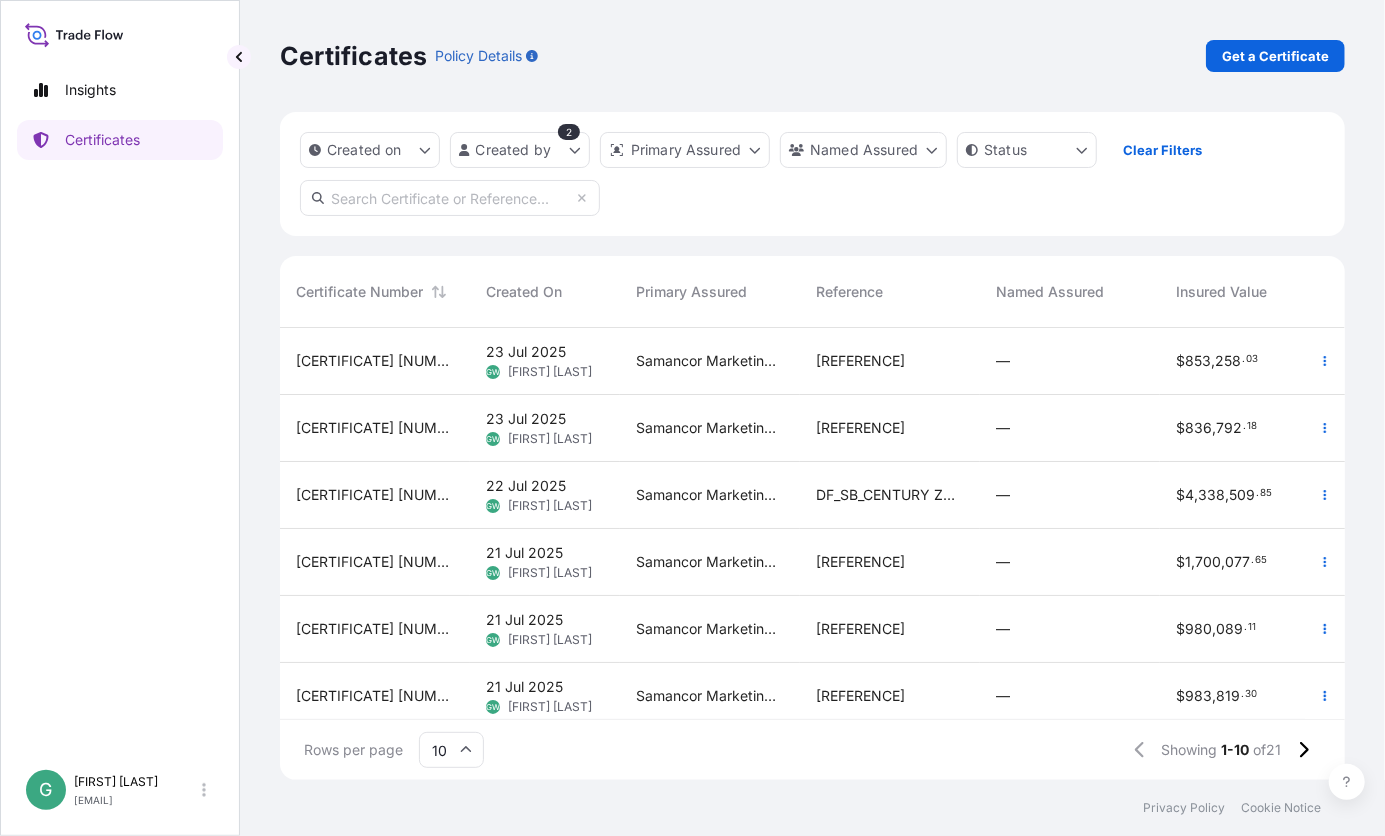click on "[REFERENCE]" at bounding box center [860, 361] 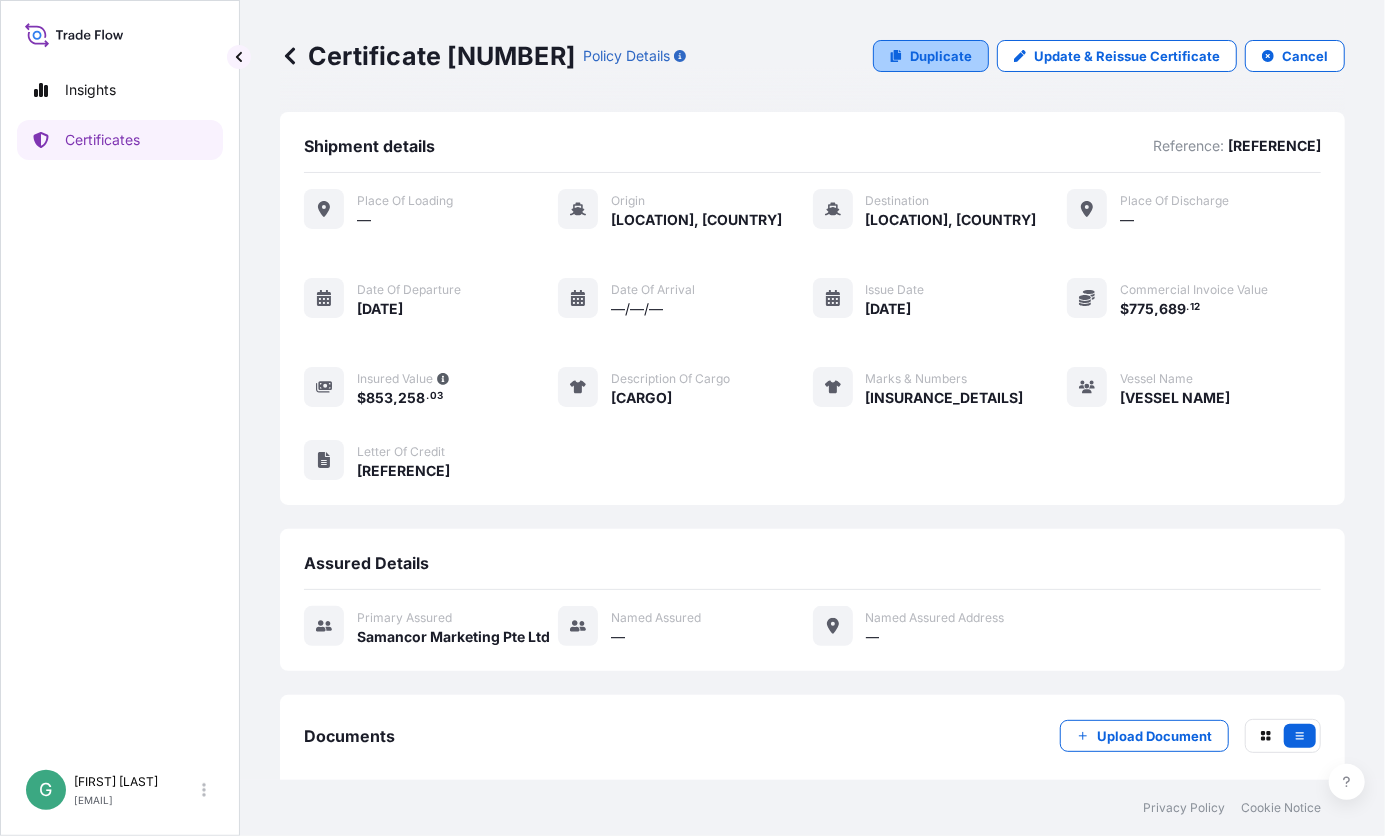 click on "Duplicate" at bounding box center [941, 56] 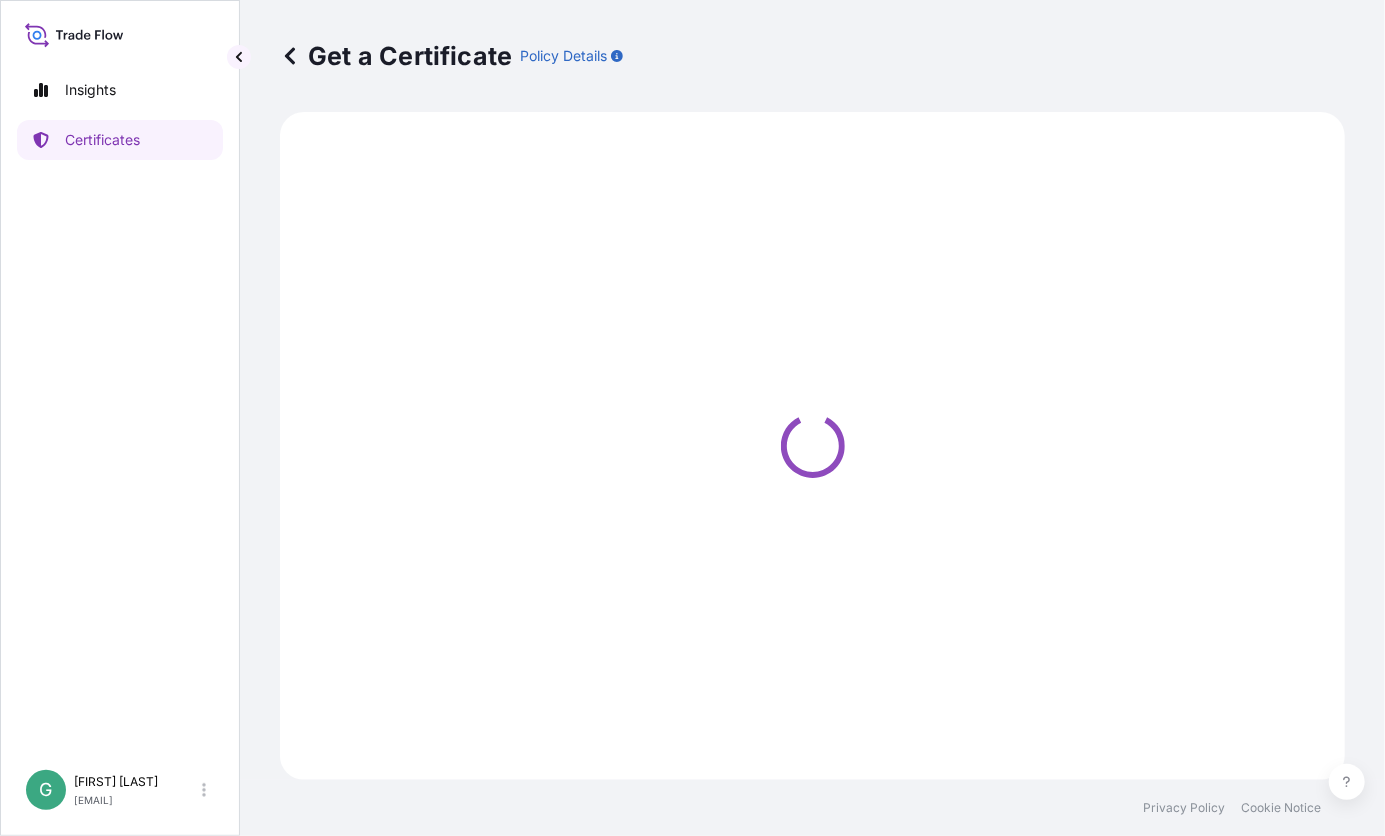select on "Sea" 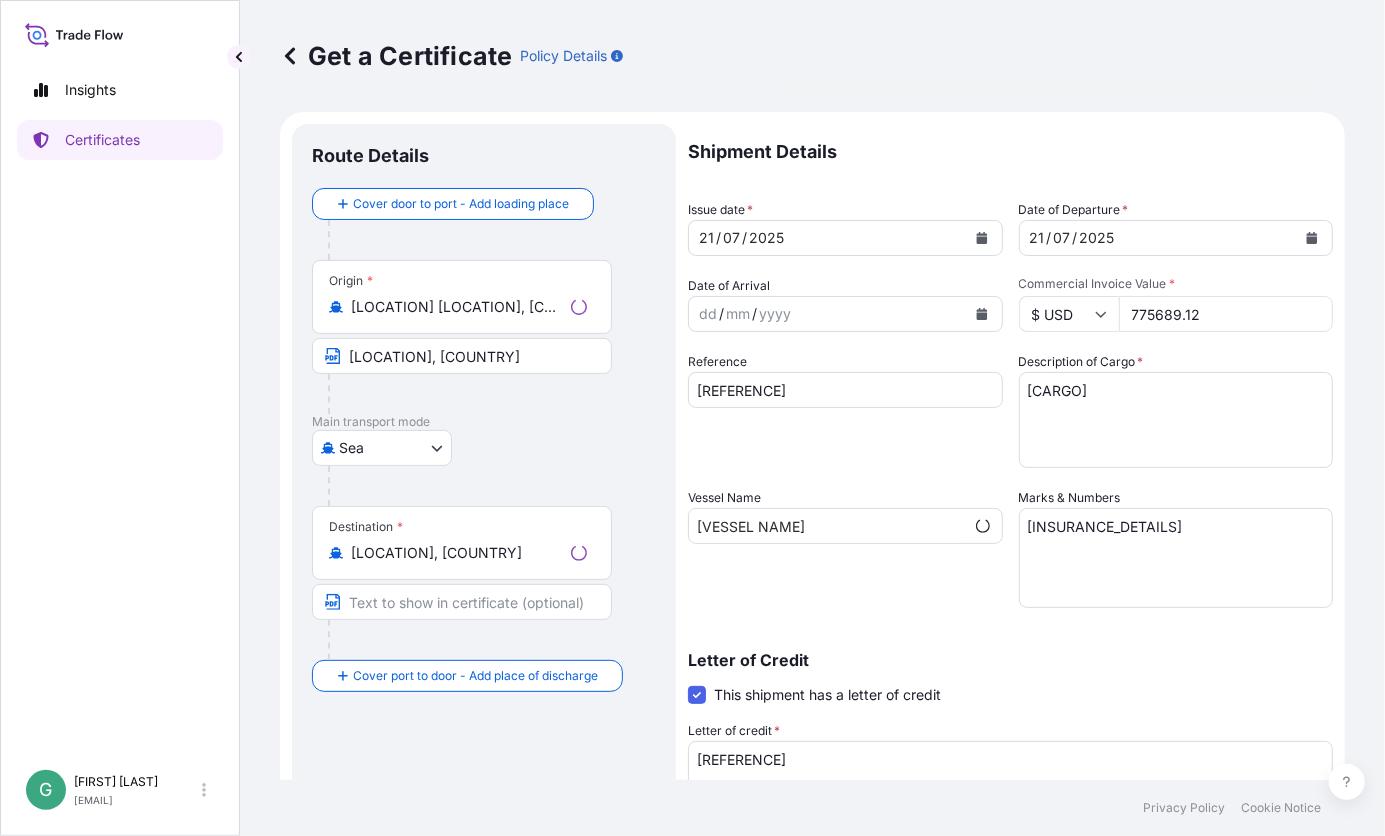 select on "31710" 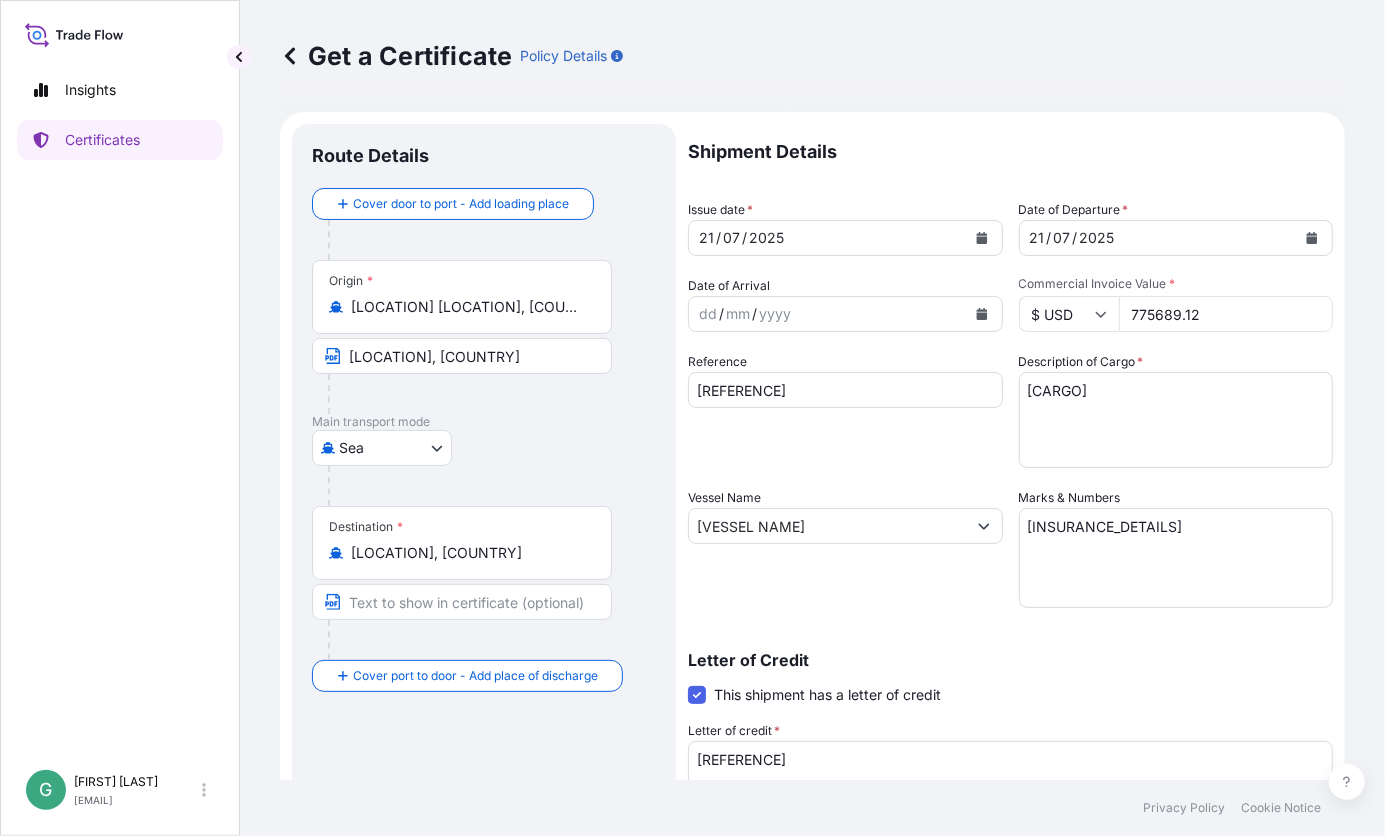 click at bounding box center [982, 238] 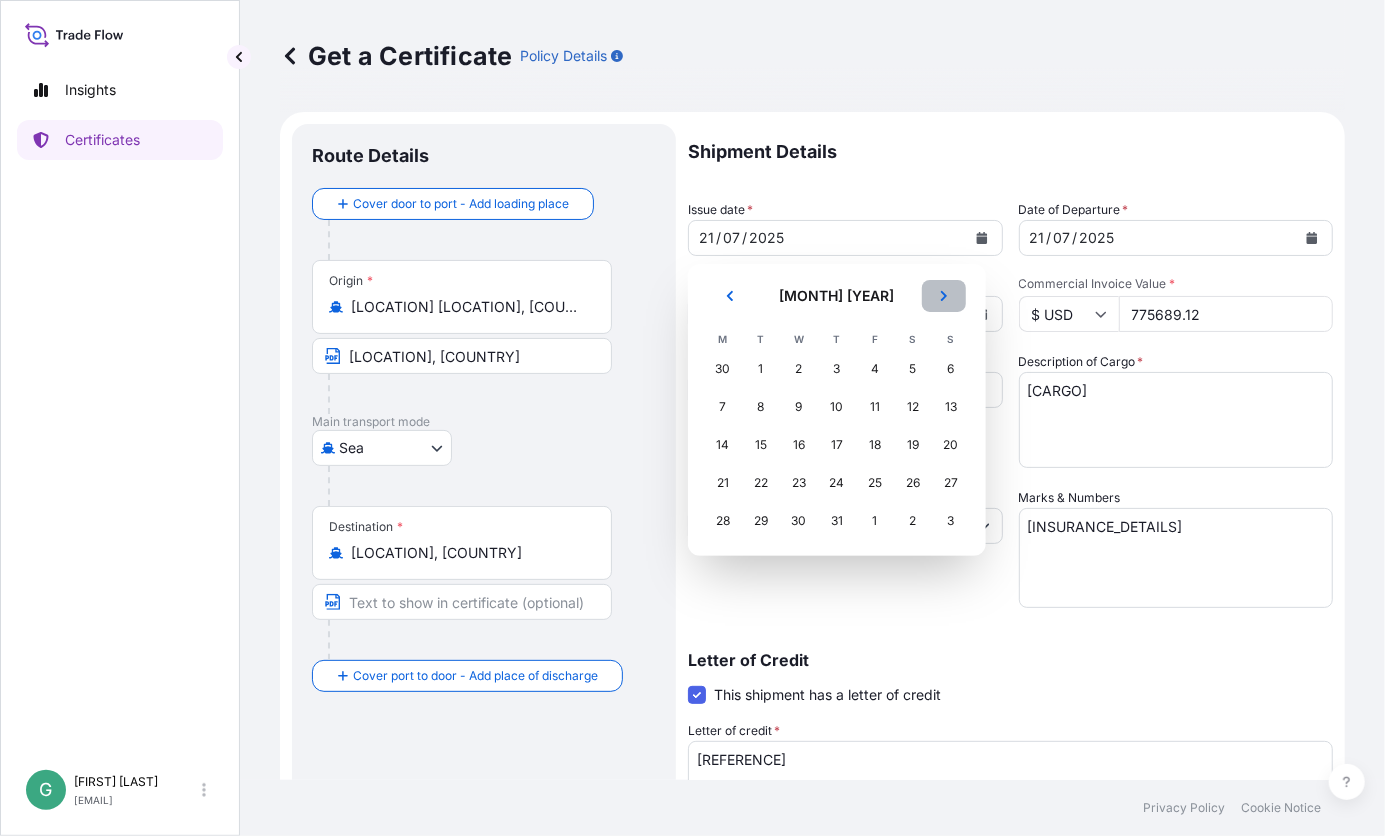 click at bounding box center [944, 296] 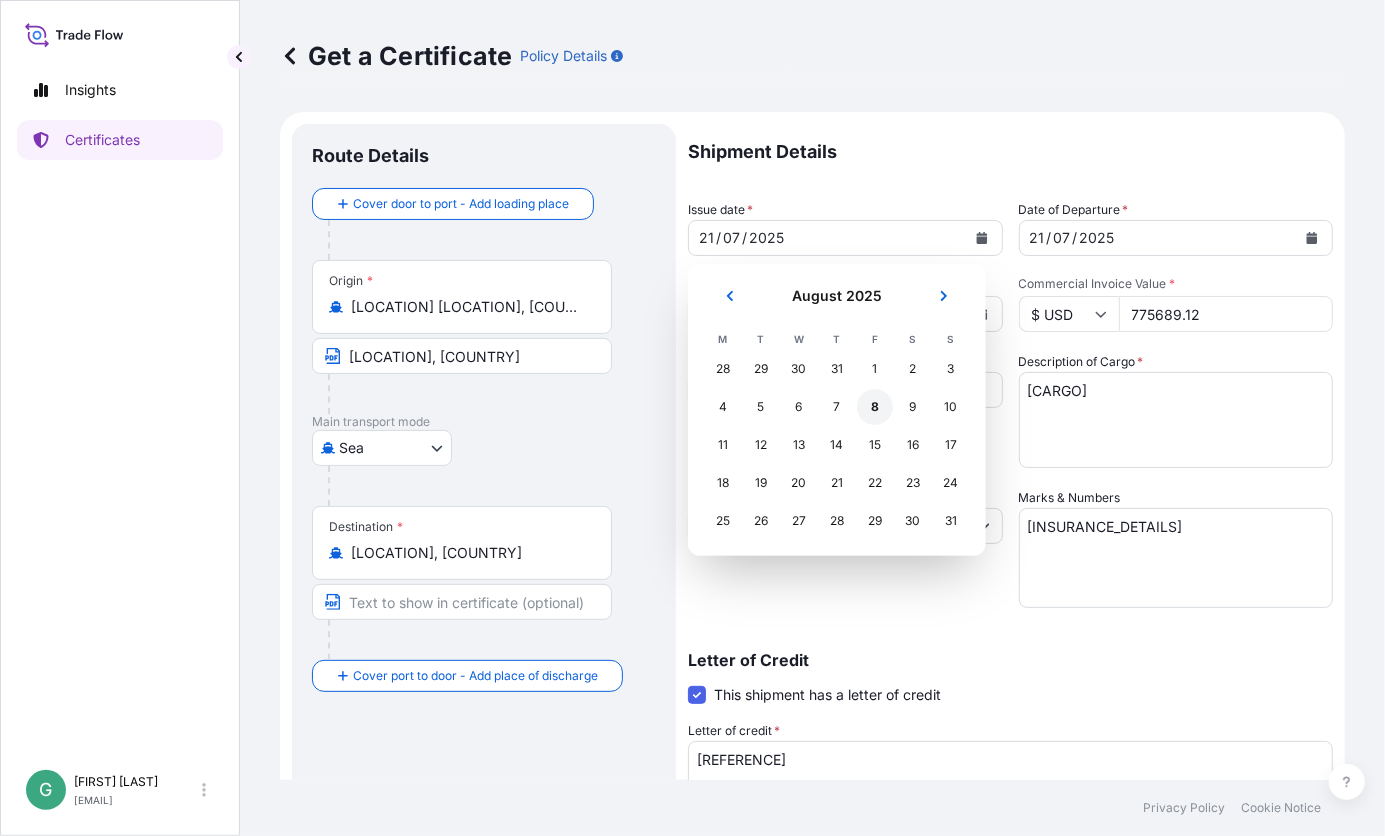 click on "8" at bounding box center (875, 407) 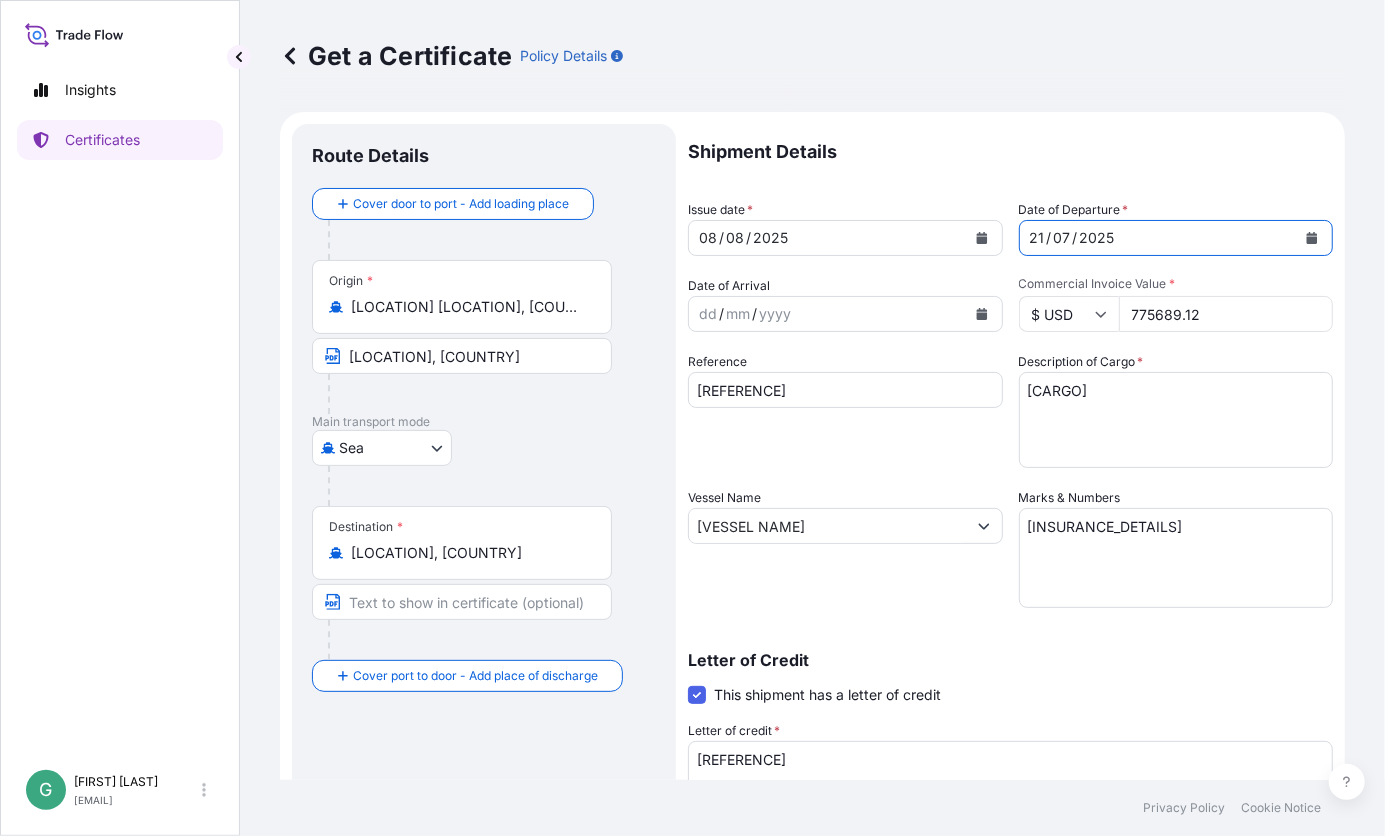 click 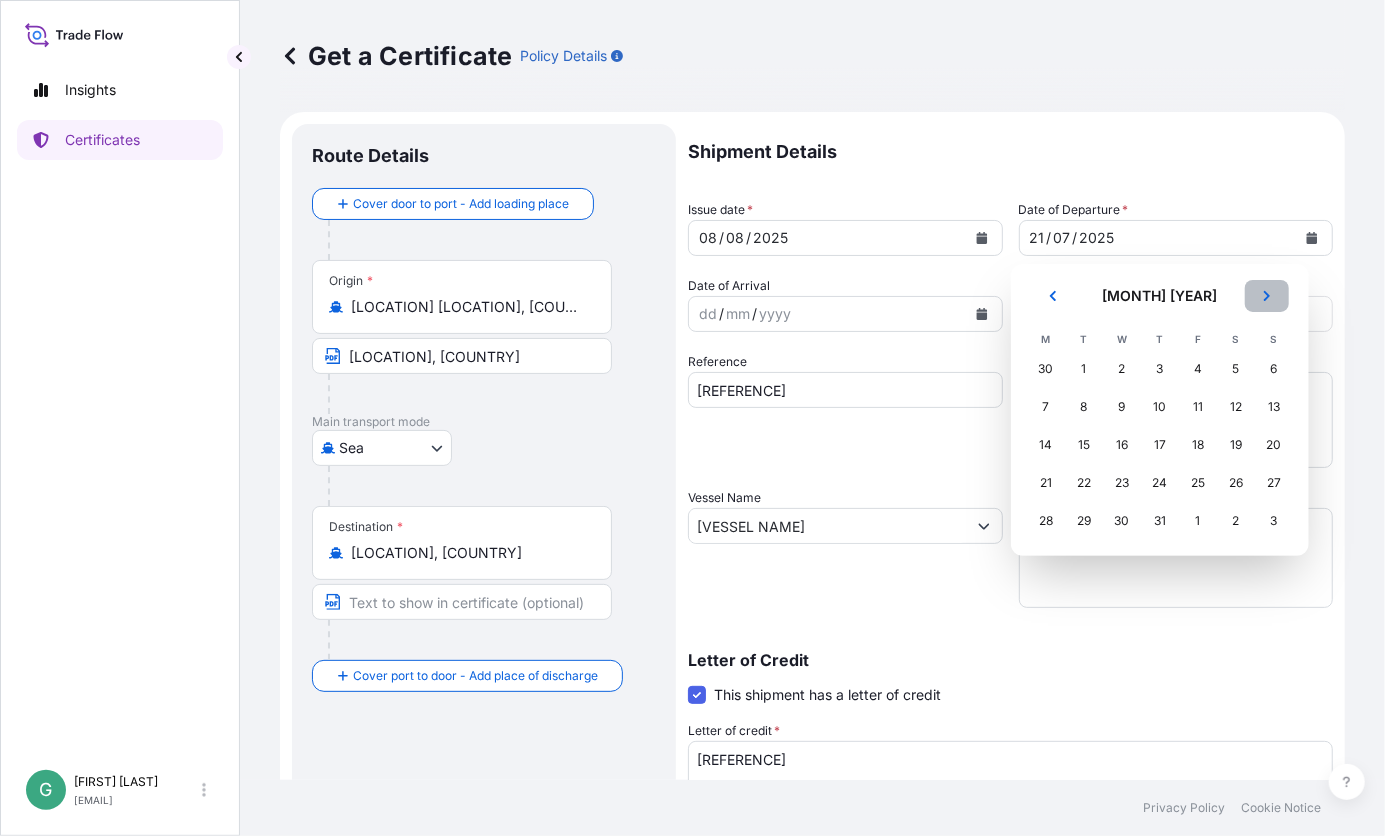 click at bounding box center (1267, 296) 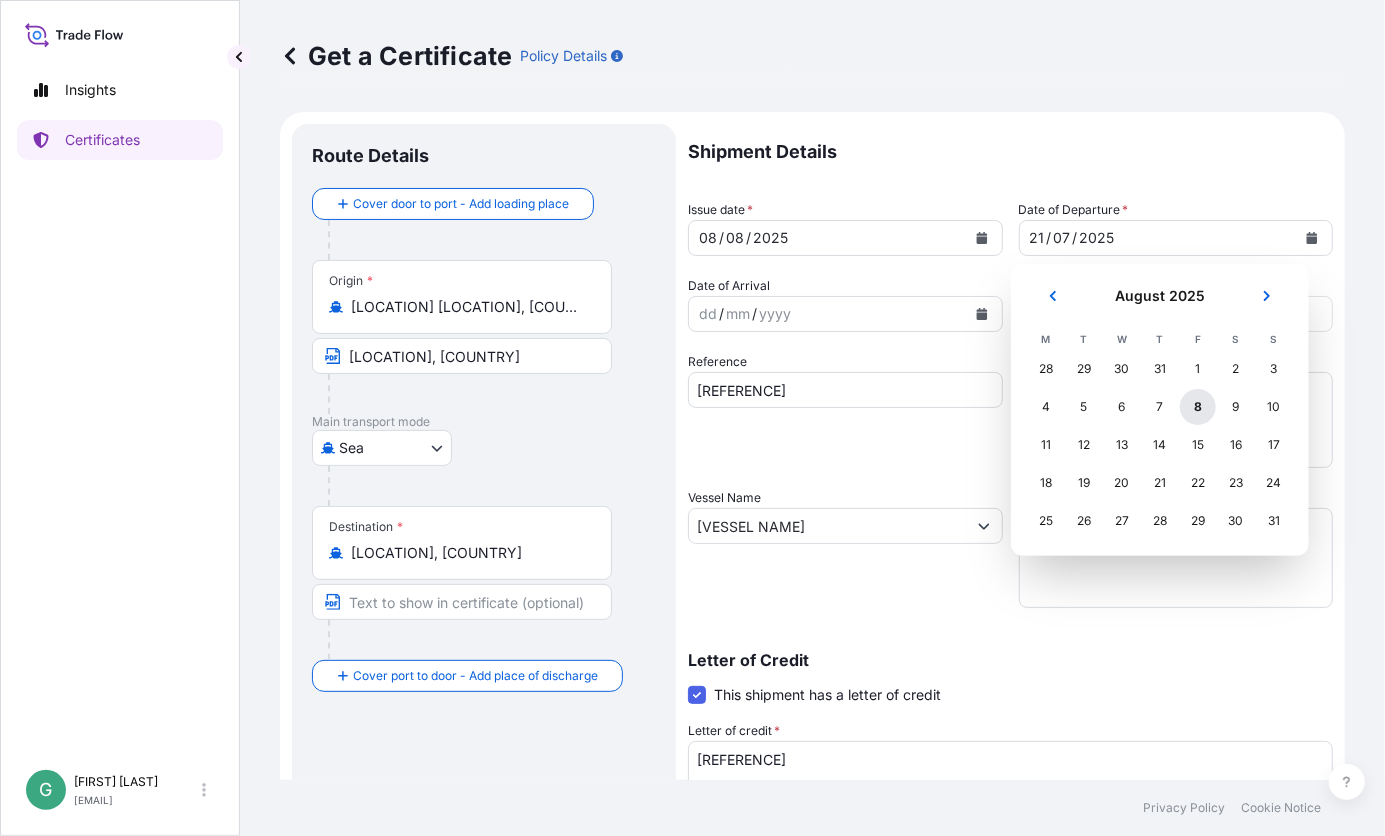 click on "8" at bounding box center [1198, 407] 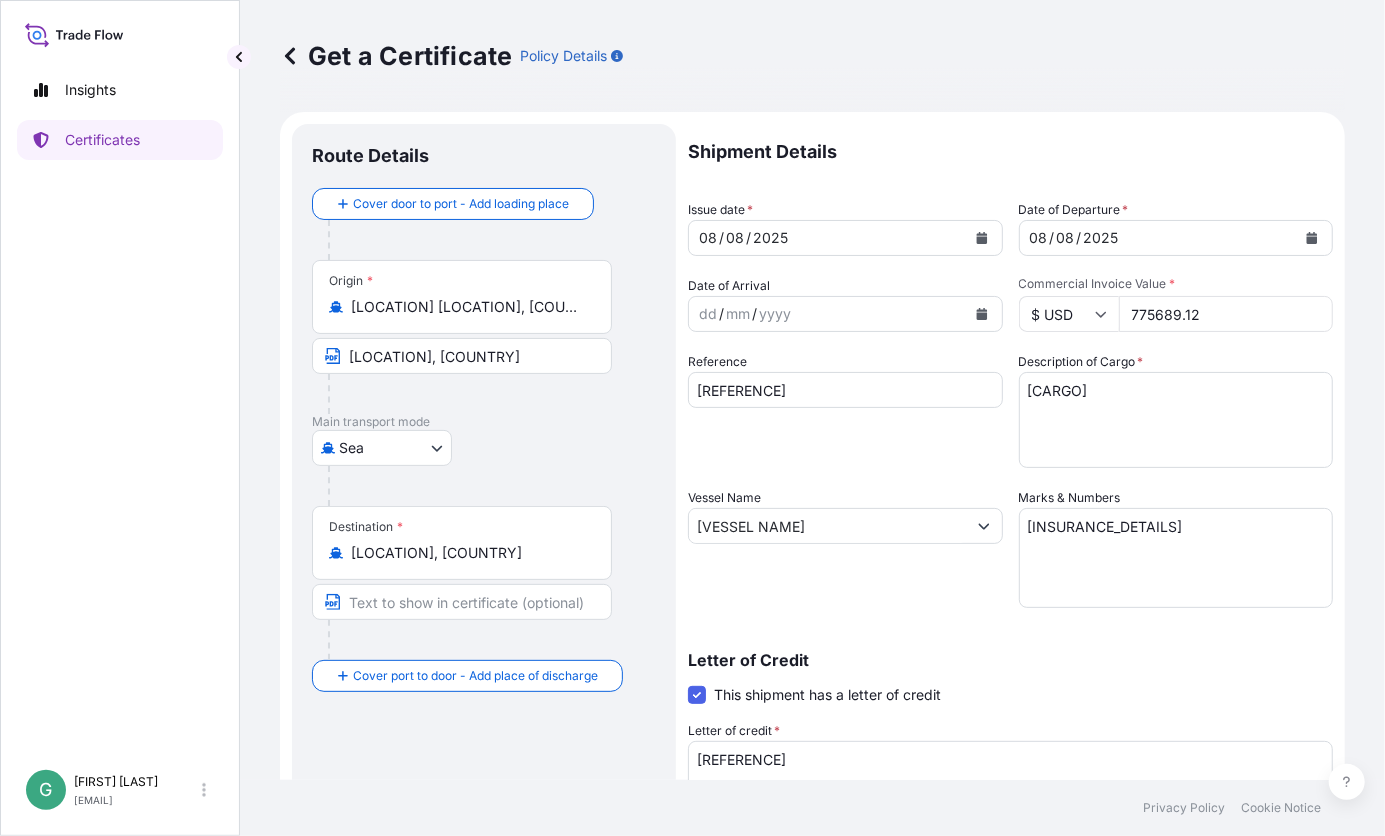 drag, startPoint x: 1209, startPoint y: 318, endPoint x: 1053, endPoint y: 307, distance: 156.38734 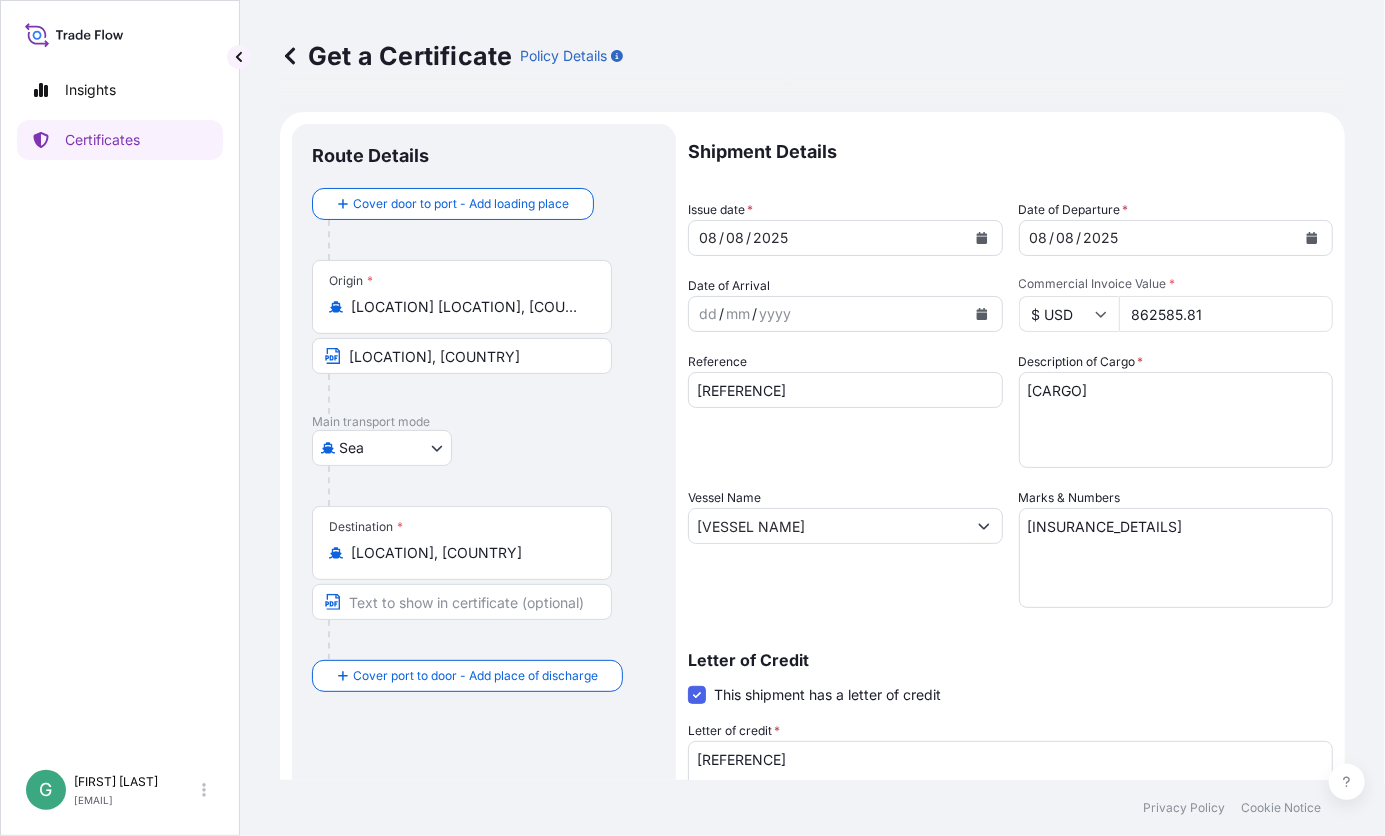 type on "862585.81" 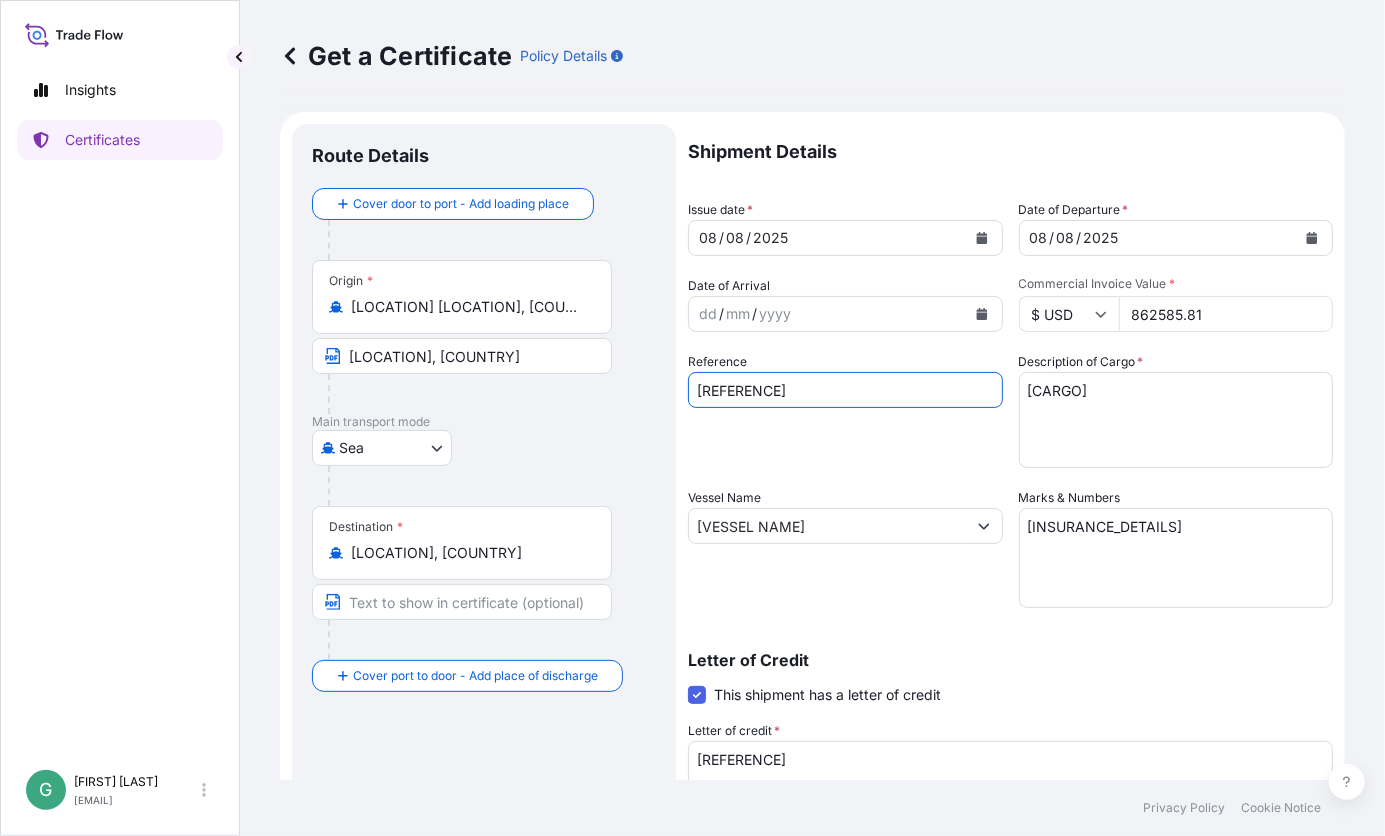 drag, startPoint x: 869, startPoint y: 389, endPoint x: 750, endPoint y: 387, distance: 119.01681 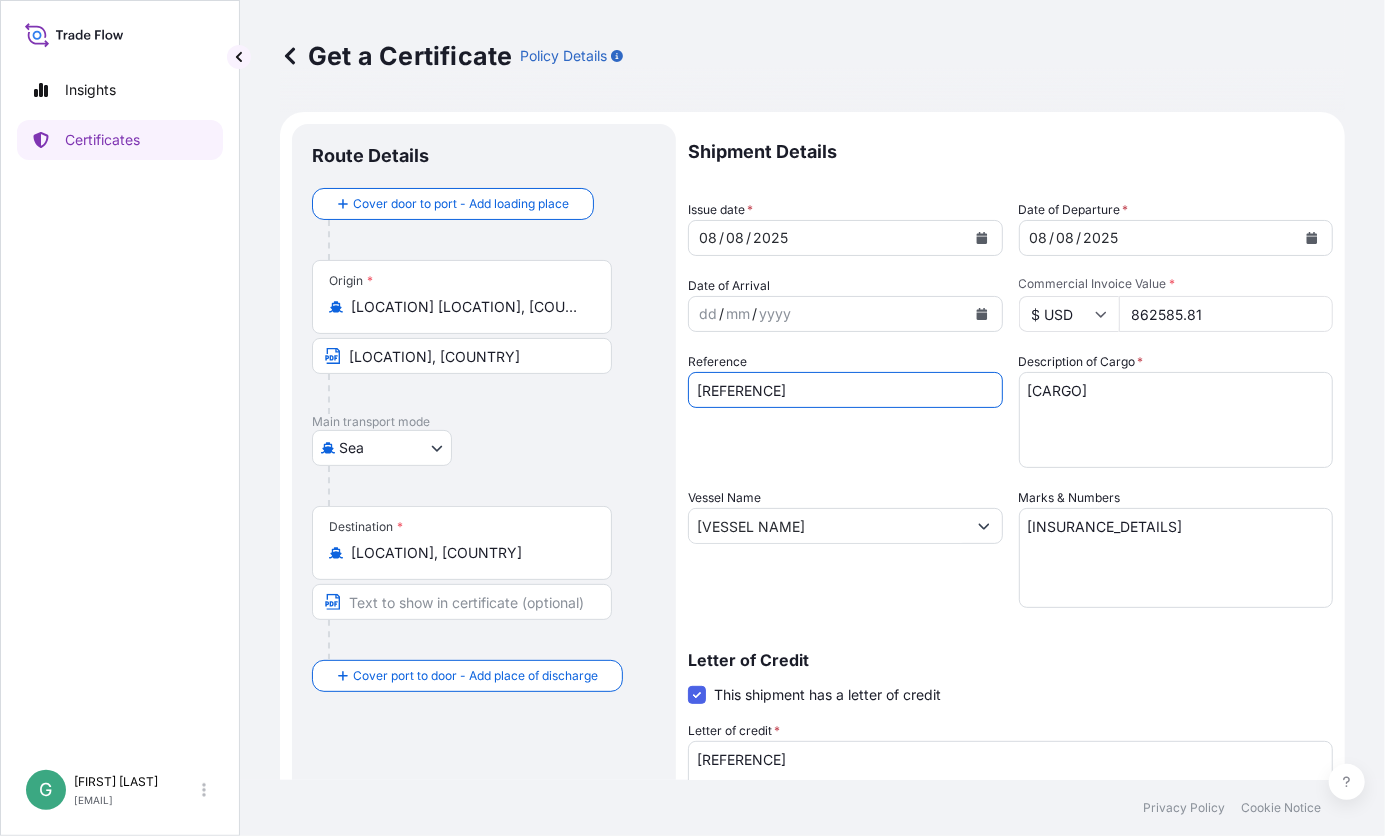 click on "[REFERENCE]" at bounding box center [845, 390] 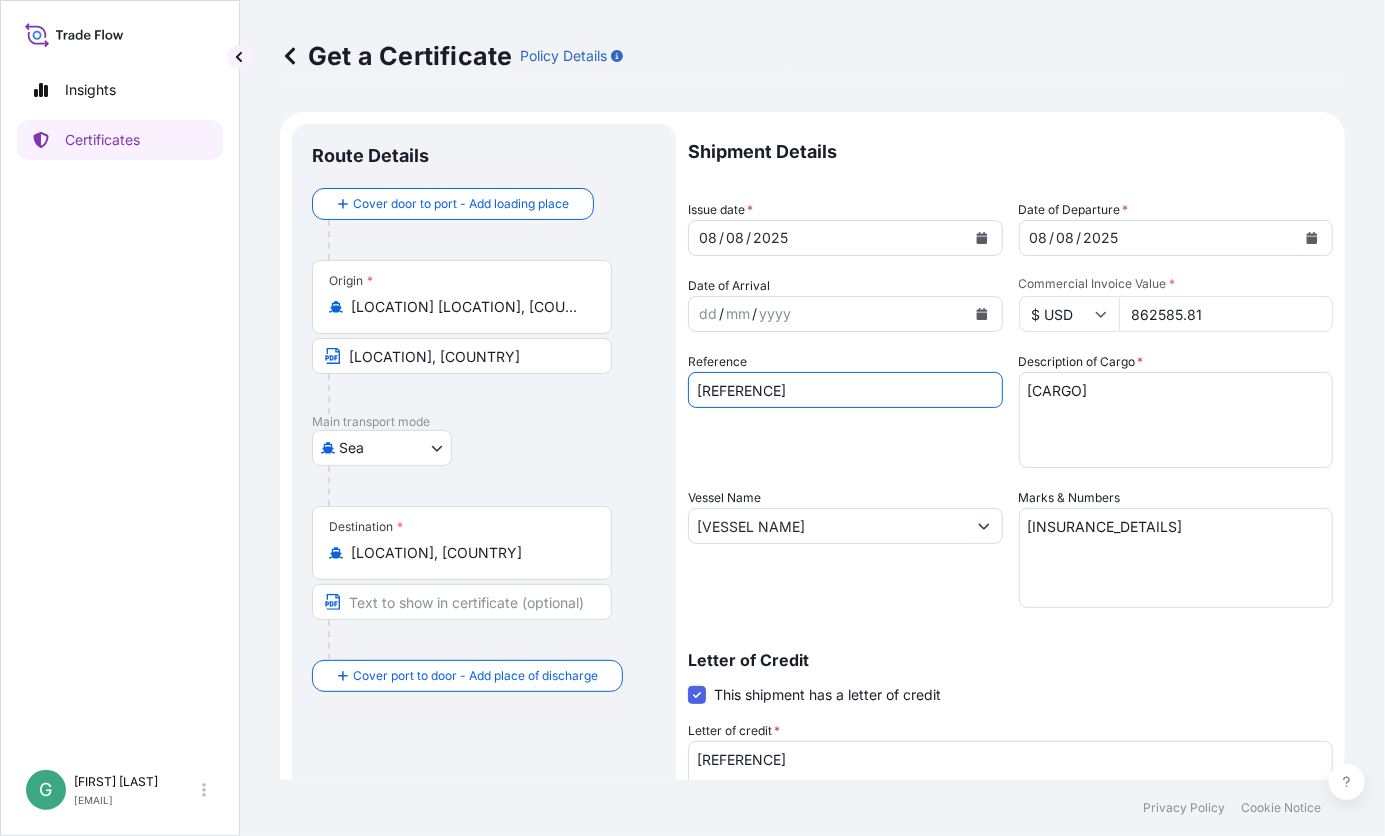 type on "[REFERENCE]" 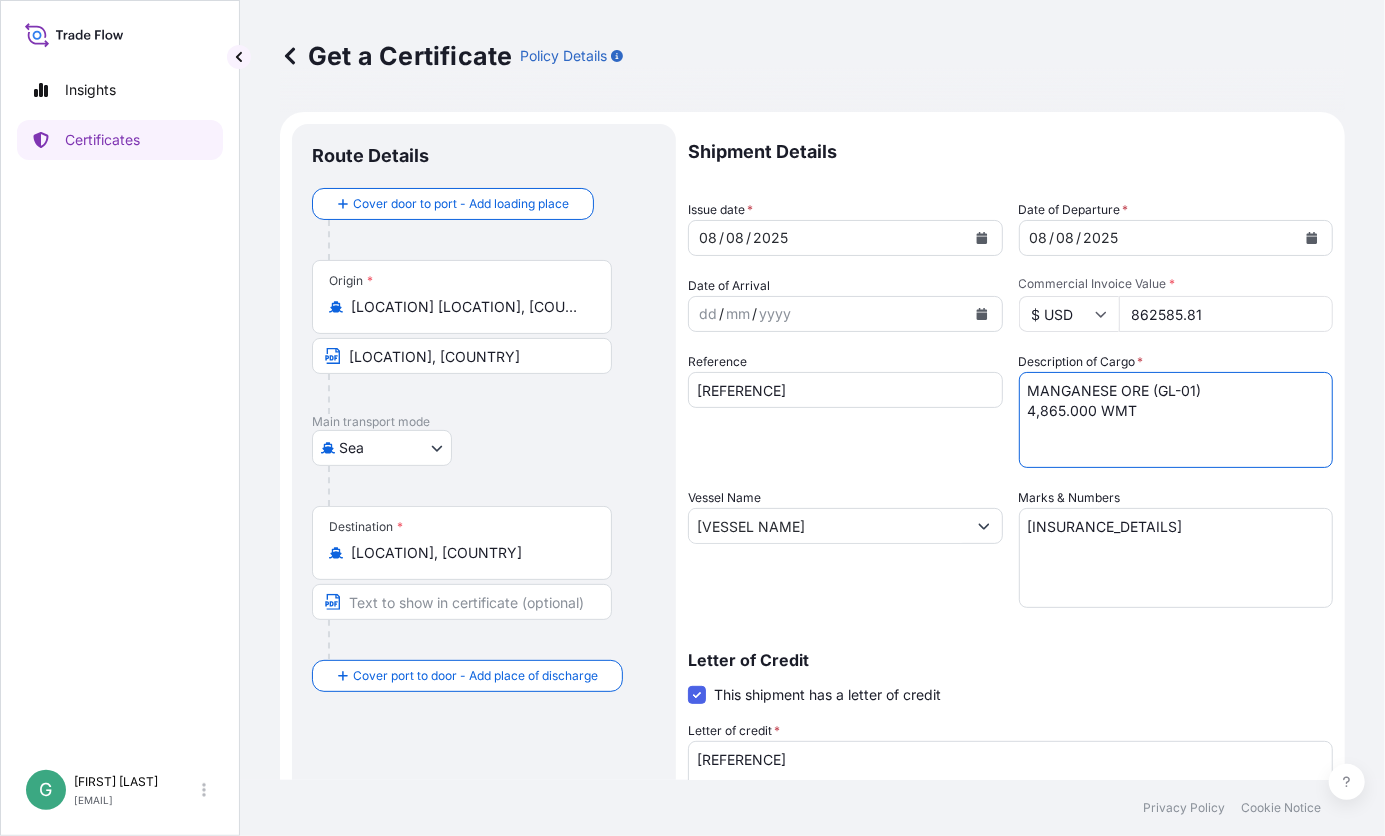 click on "[CARGO]" at bounding box center [1176, 420] 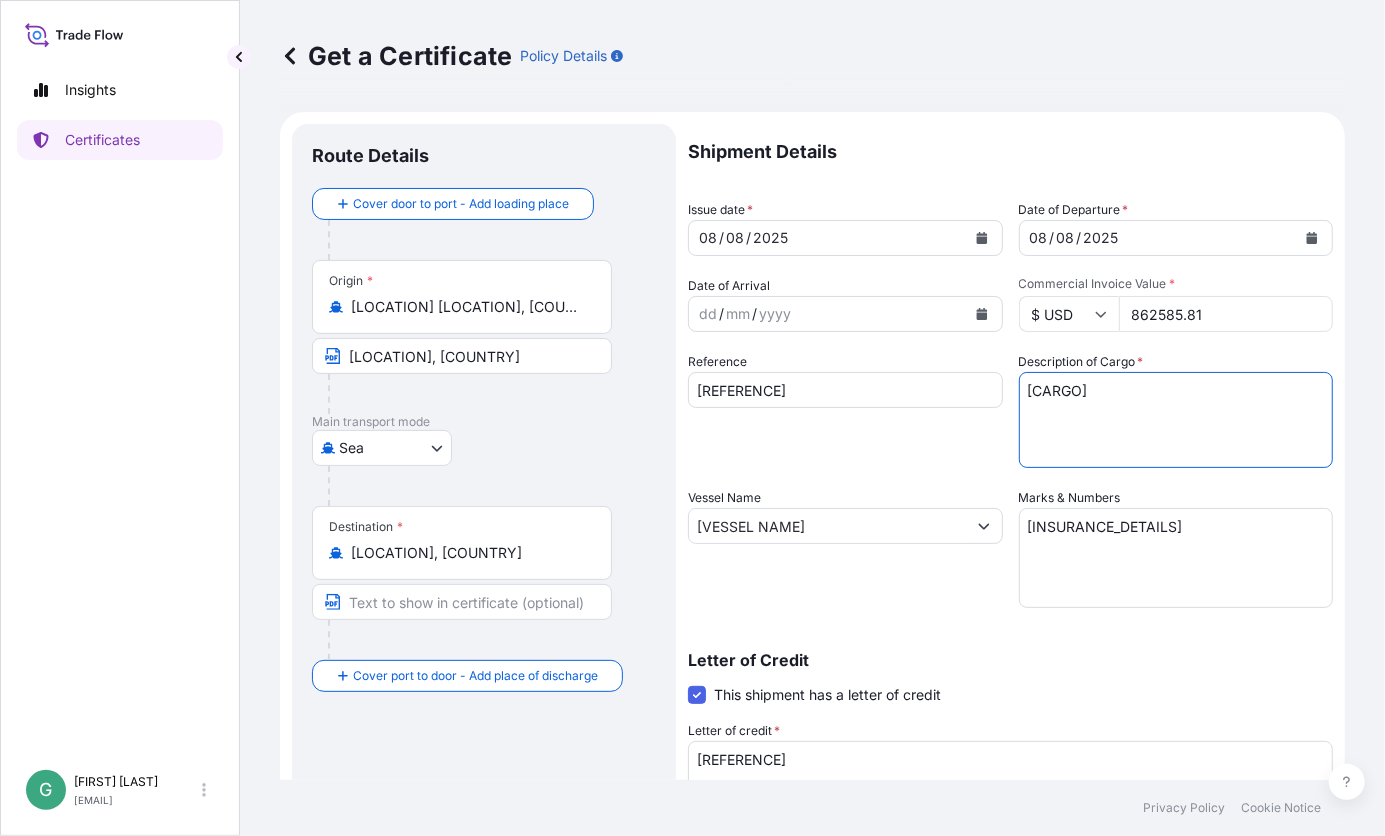 type on "[CARGO]" 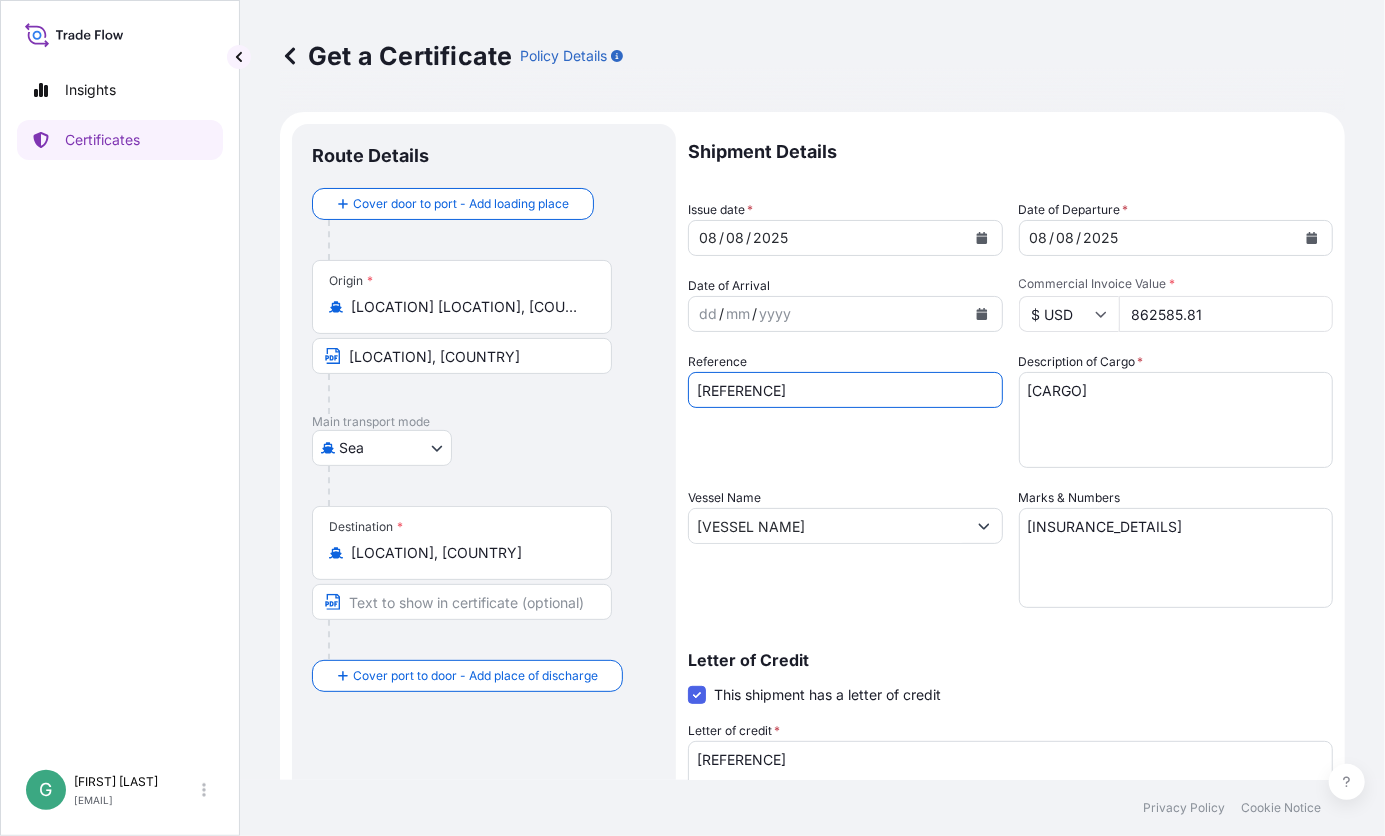 drag, startPoint x: 865, startPoint y: 389, endPoint x: 752, endPoint y: 384, distance: 113.110565 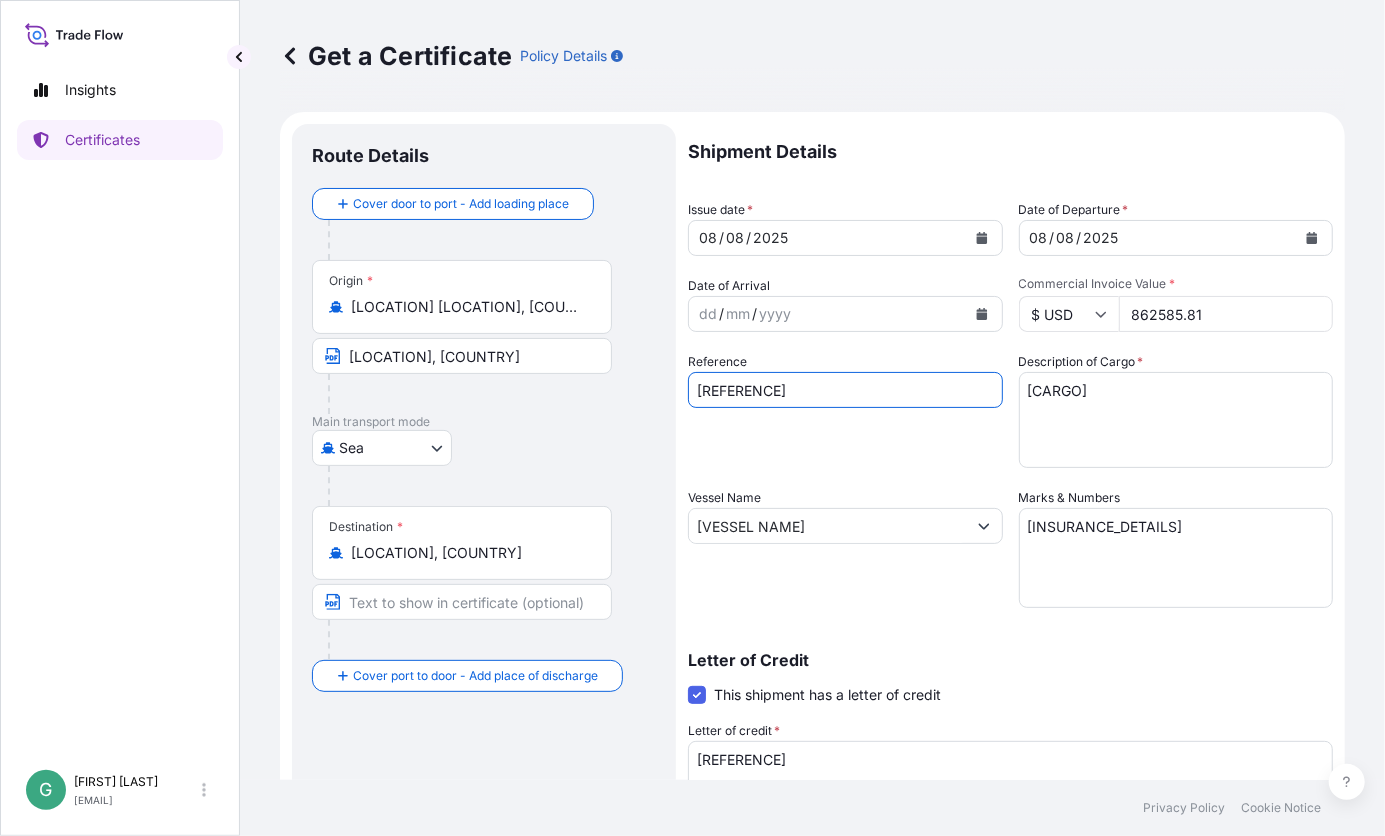 click on "[REFERENCE]" at bounding box center [845, 390] 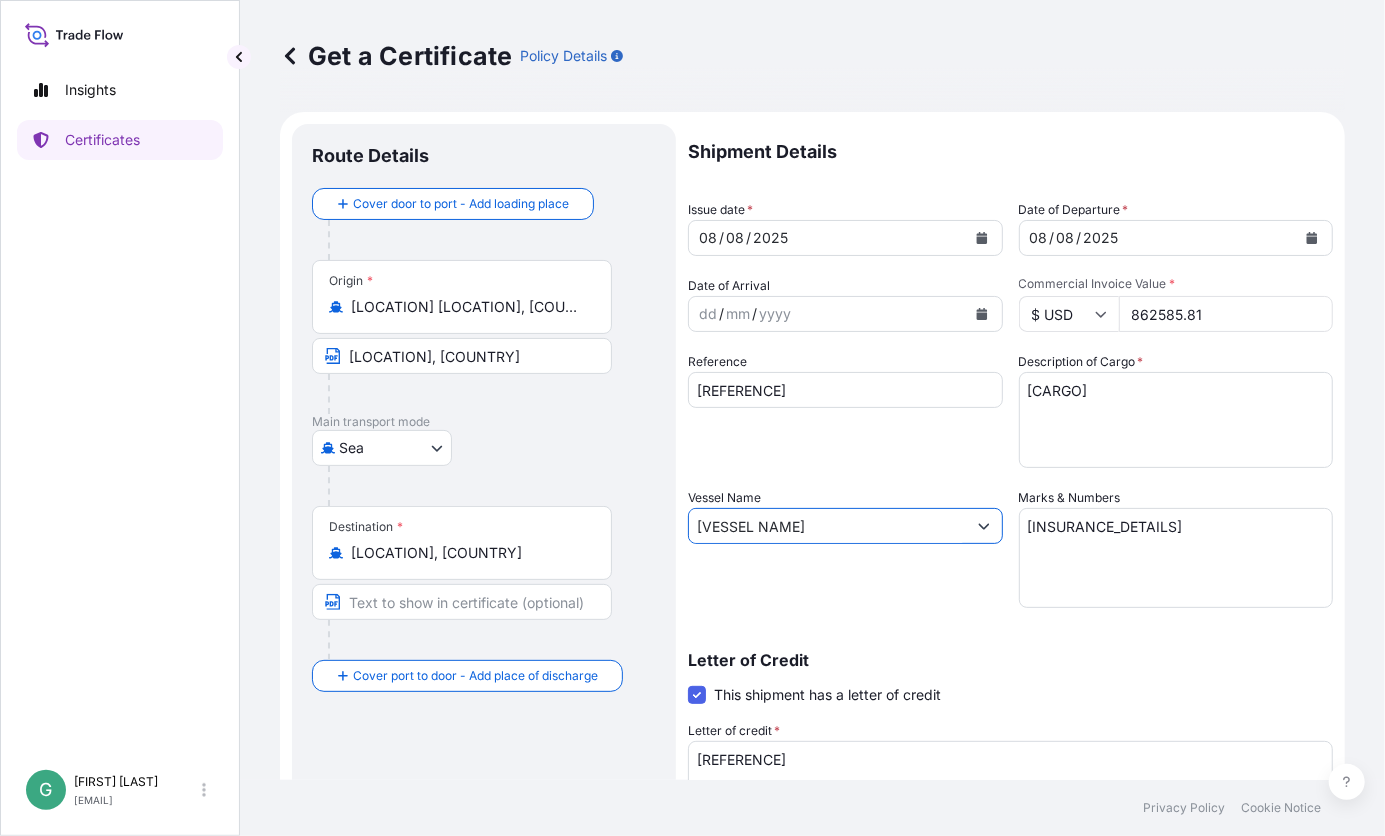 drag, startPoint x: 837, startPoint y: 524, endPoint x: 640, endPoint y: 499, distance: 198.57996 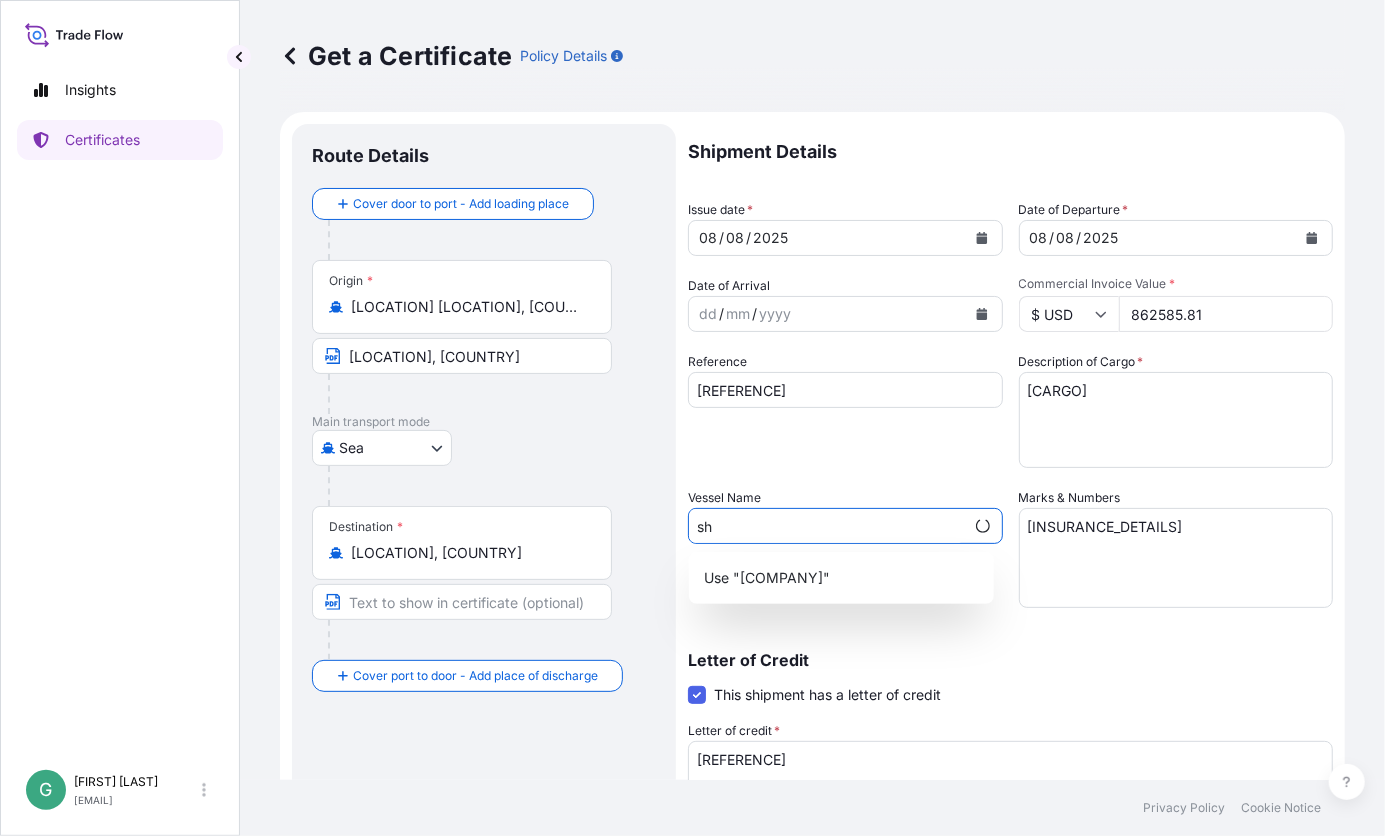 type on "s" 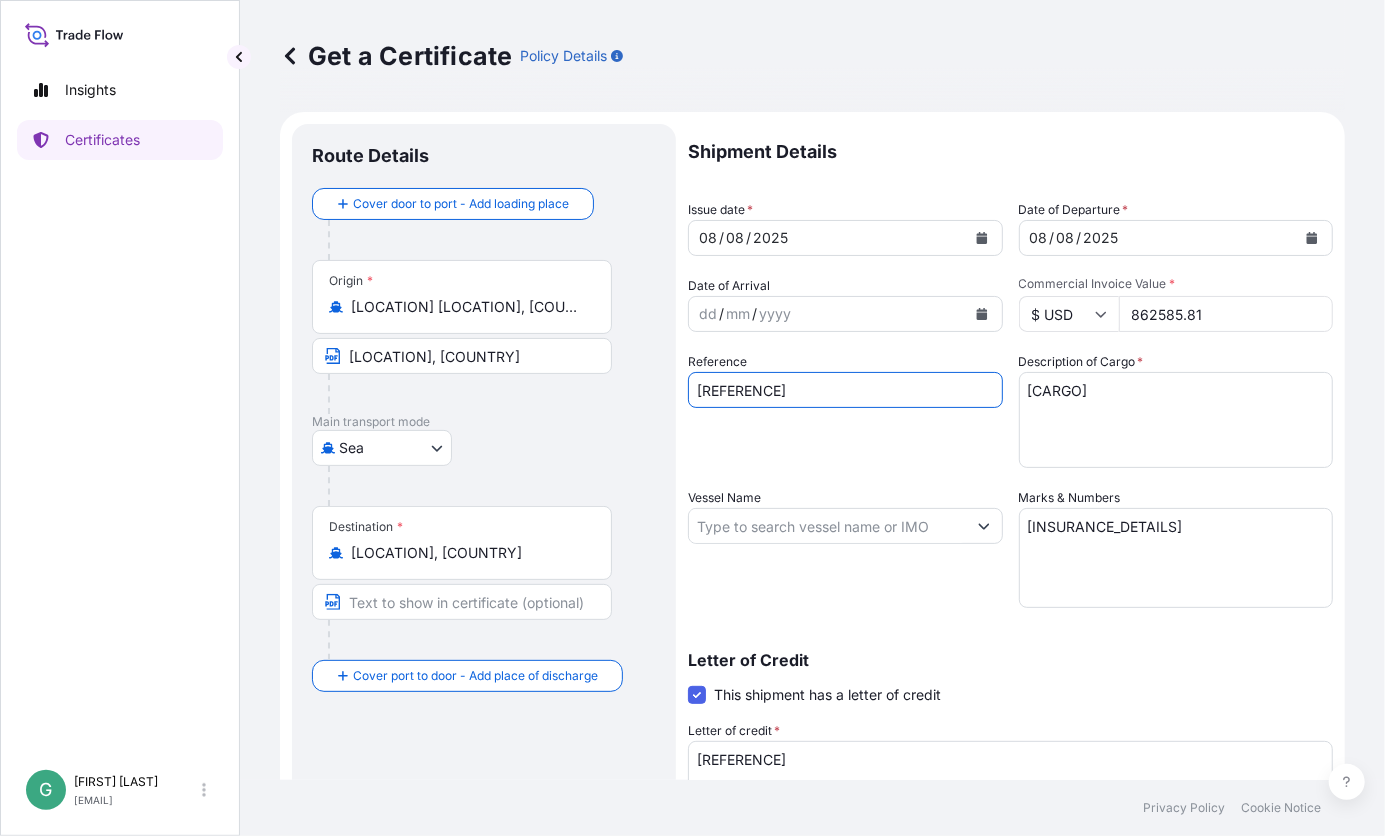 drag, startPoint x: 885, startPoint y: 397, endPoint x: 747, endPoint y: 395, distance: 138.0145 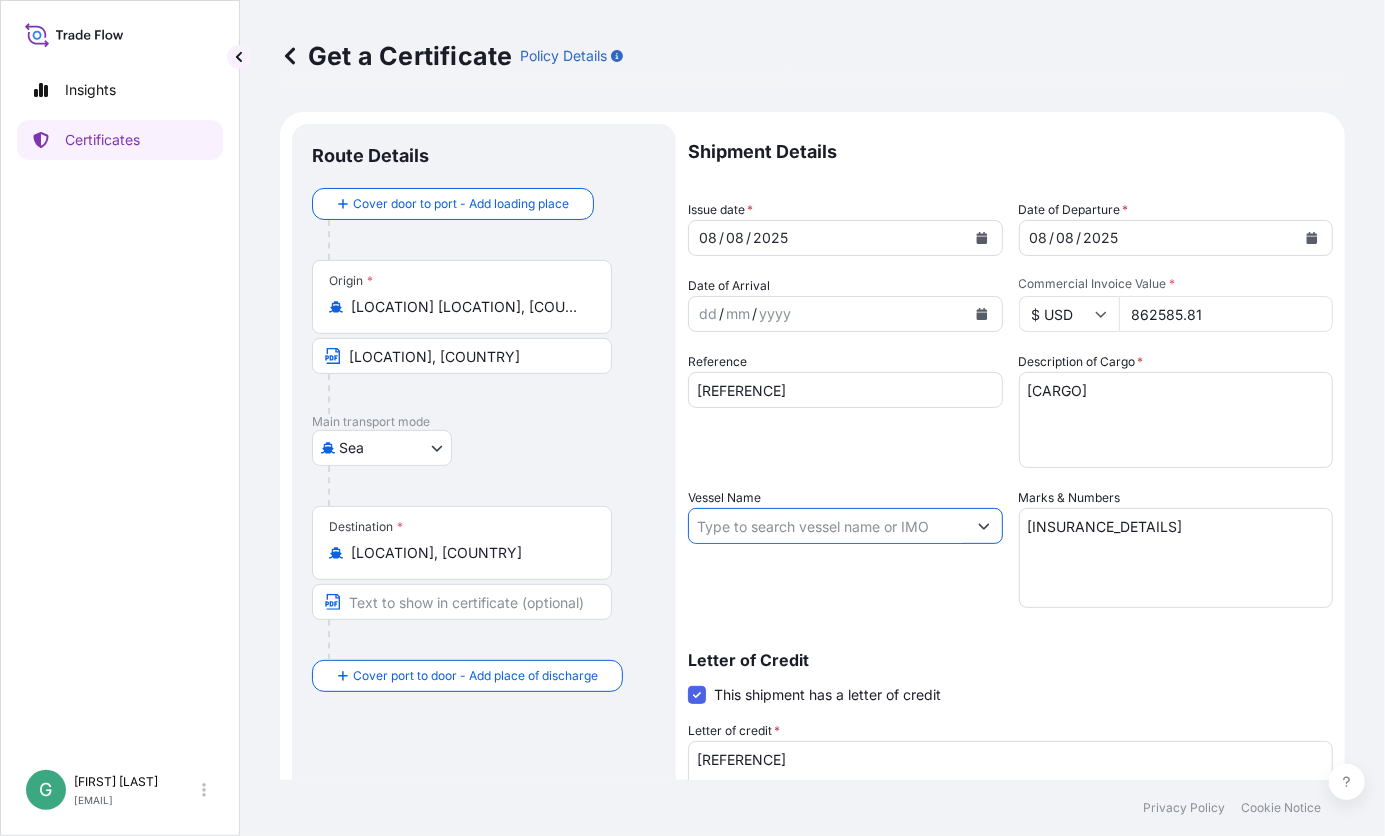 click on "Vessel Name" at bounding box center (827, 526) 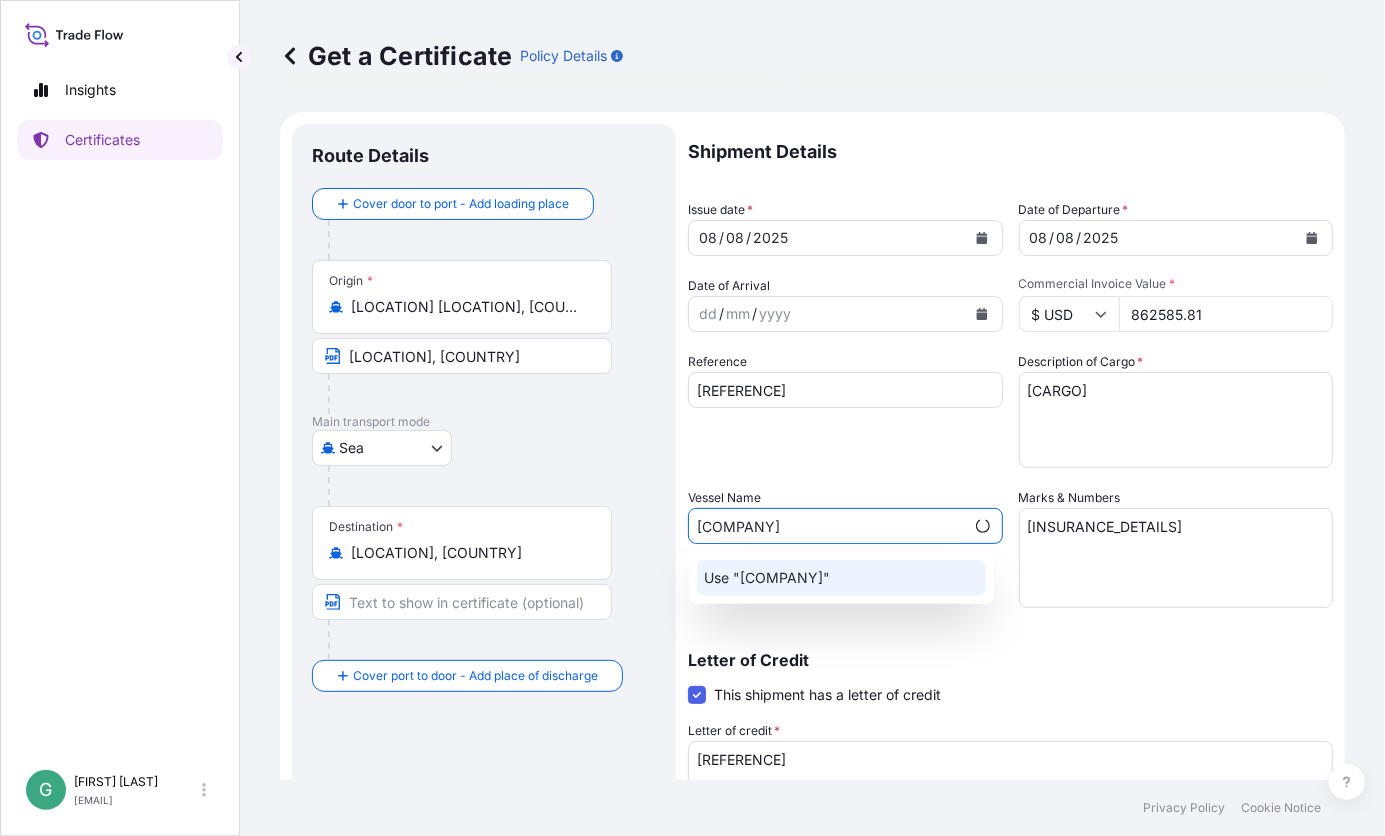click on "Use "[COMPANY]"" 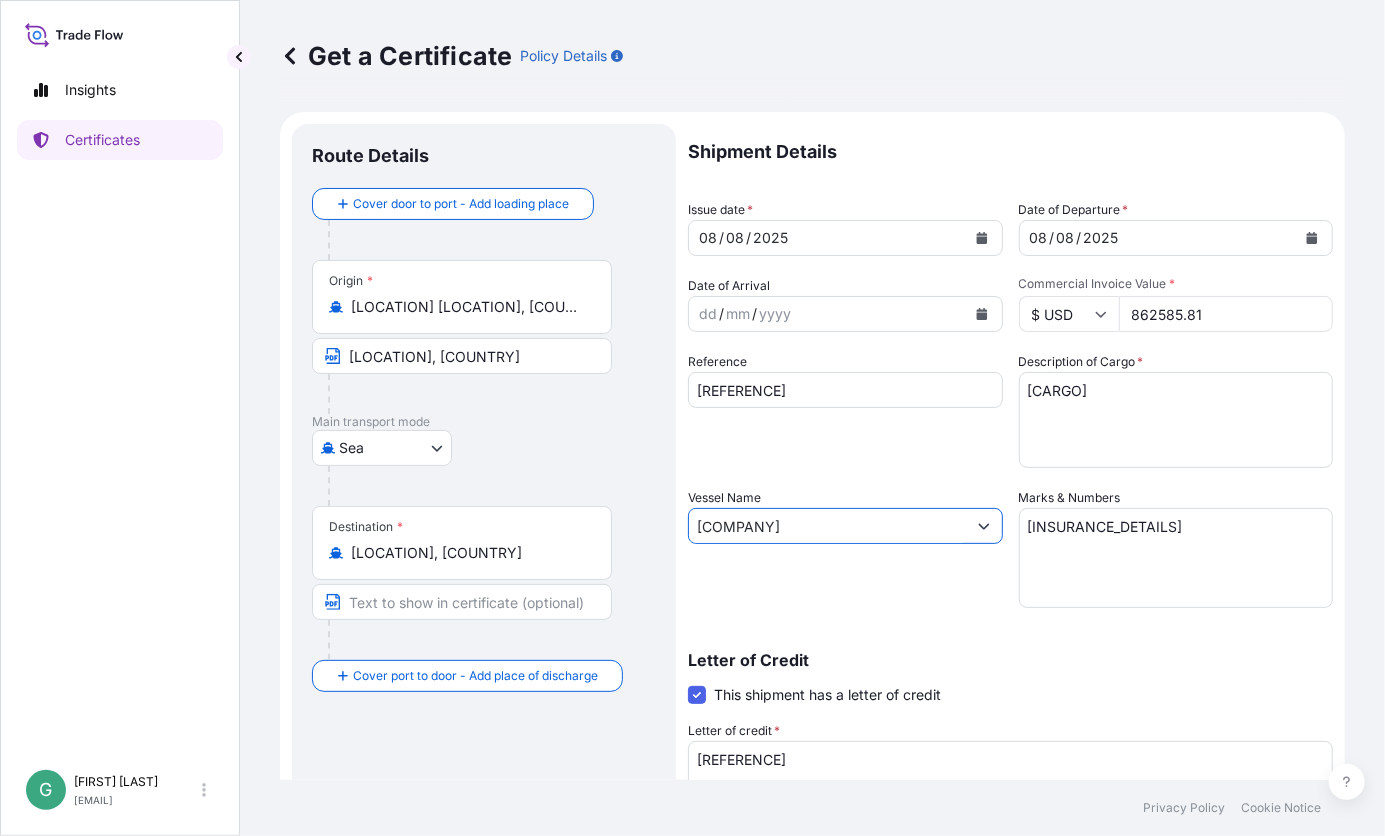 type on "[COMPANY]" 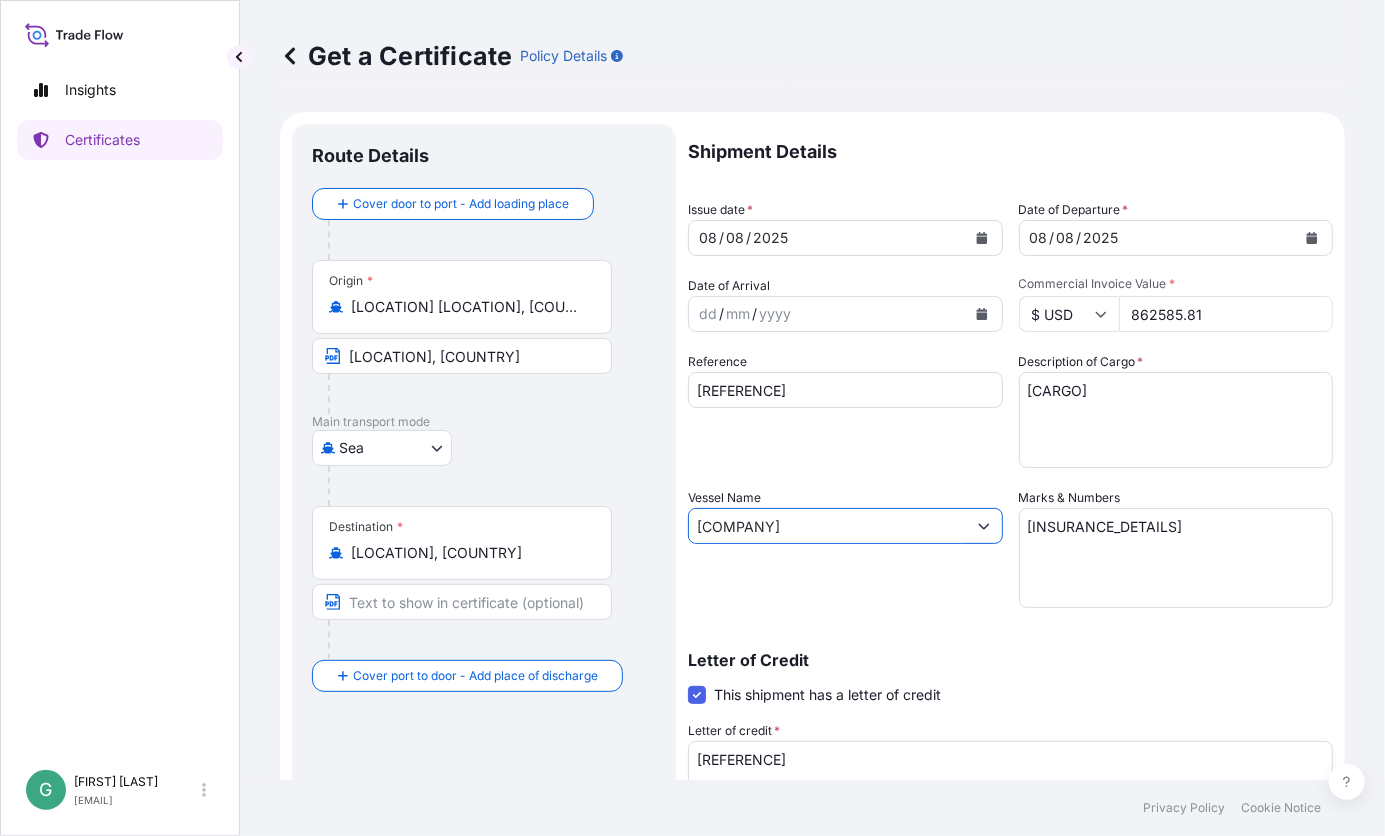 click on "[INSURANCE_DETAILS]" at bounding box center (1176, 558) 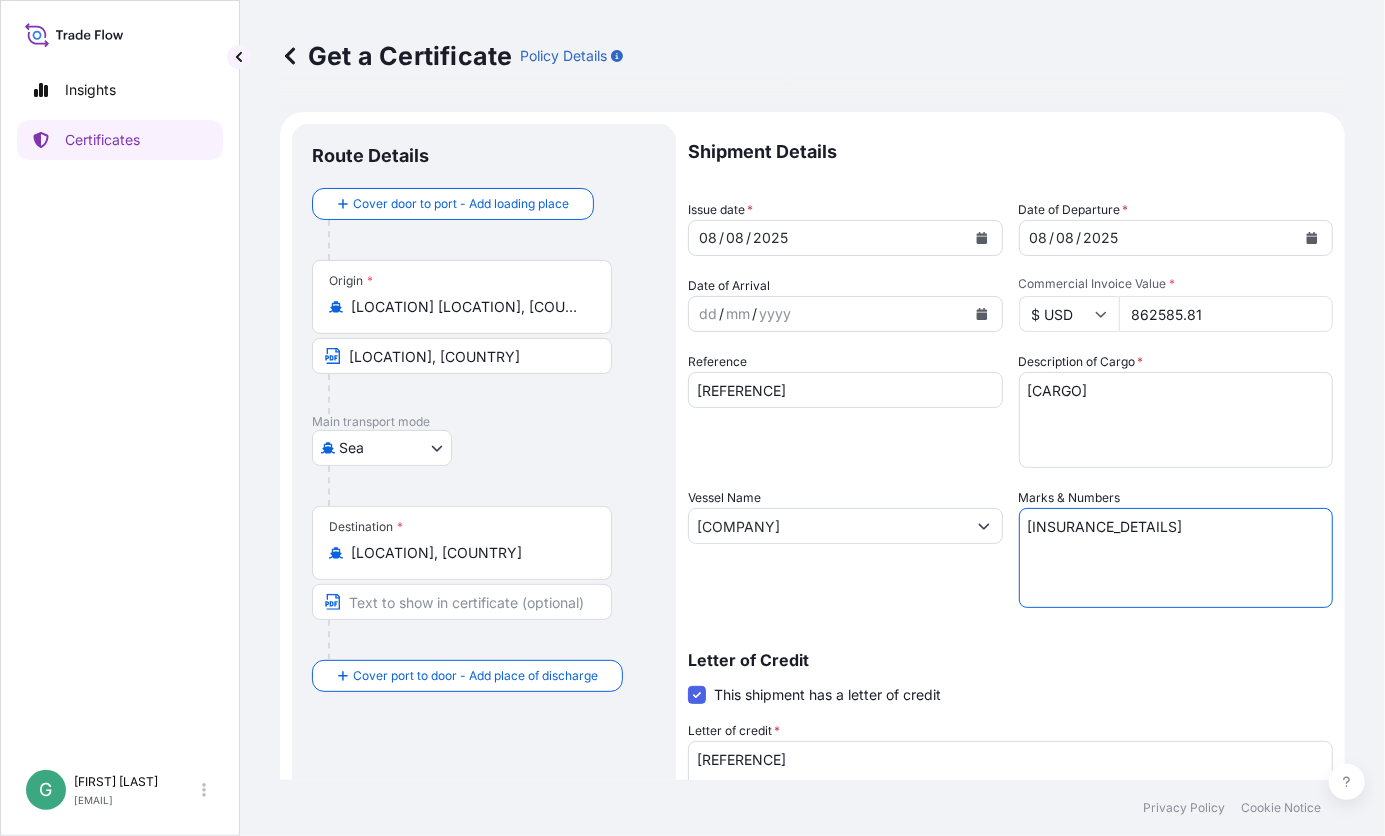 drag, startPoint x: 1021, startPoint y: 525, endPoint x: 1296, endPoint y: 700, distance: 325.9601 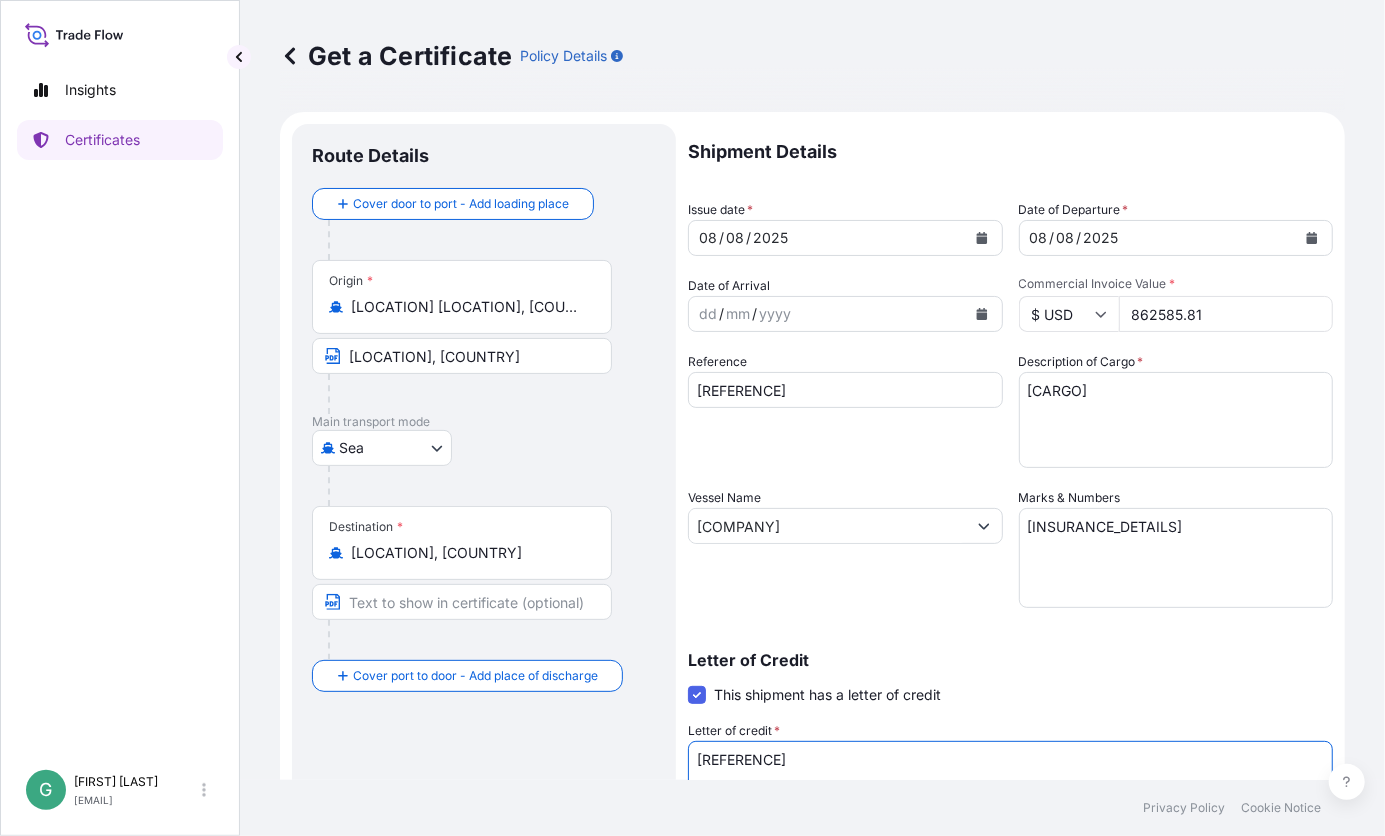 drag, startPoint x: 836, startPoint y: 758, endPoint x: 642, endPoint y: 748, distance: 194.25757 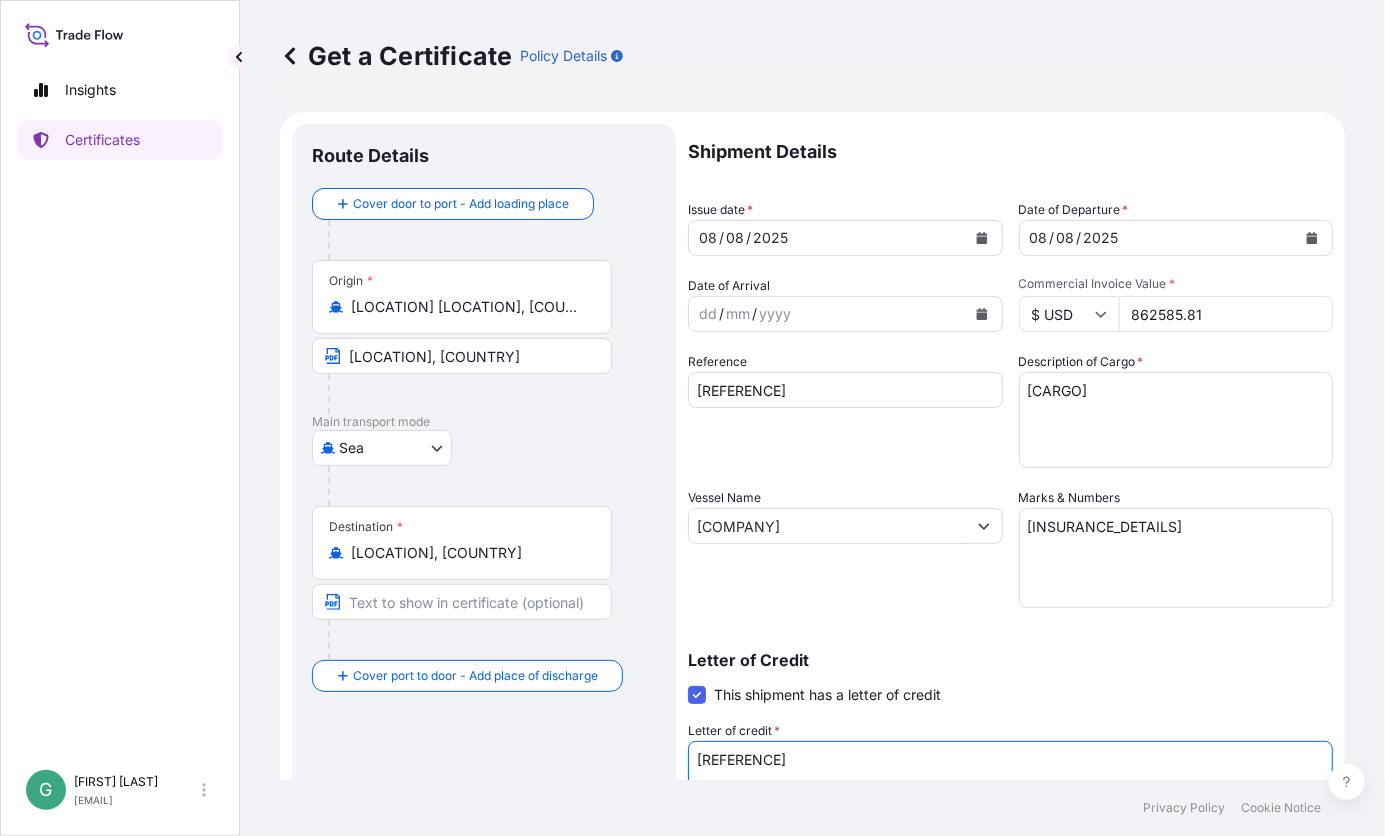type on "[REFERENCE]" 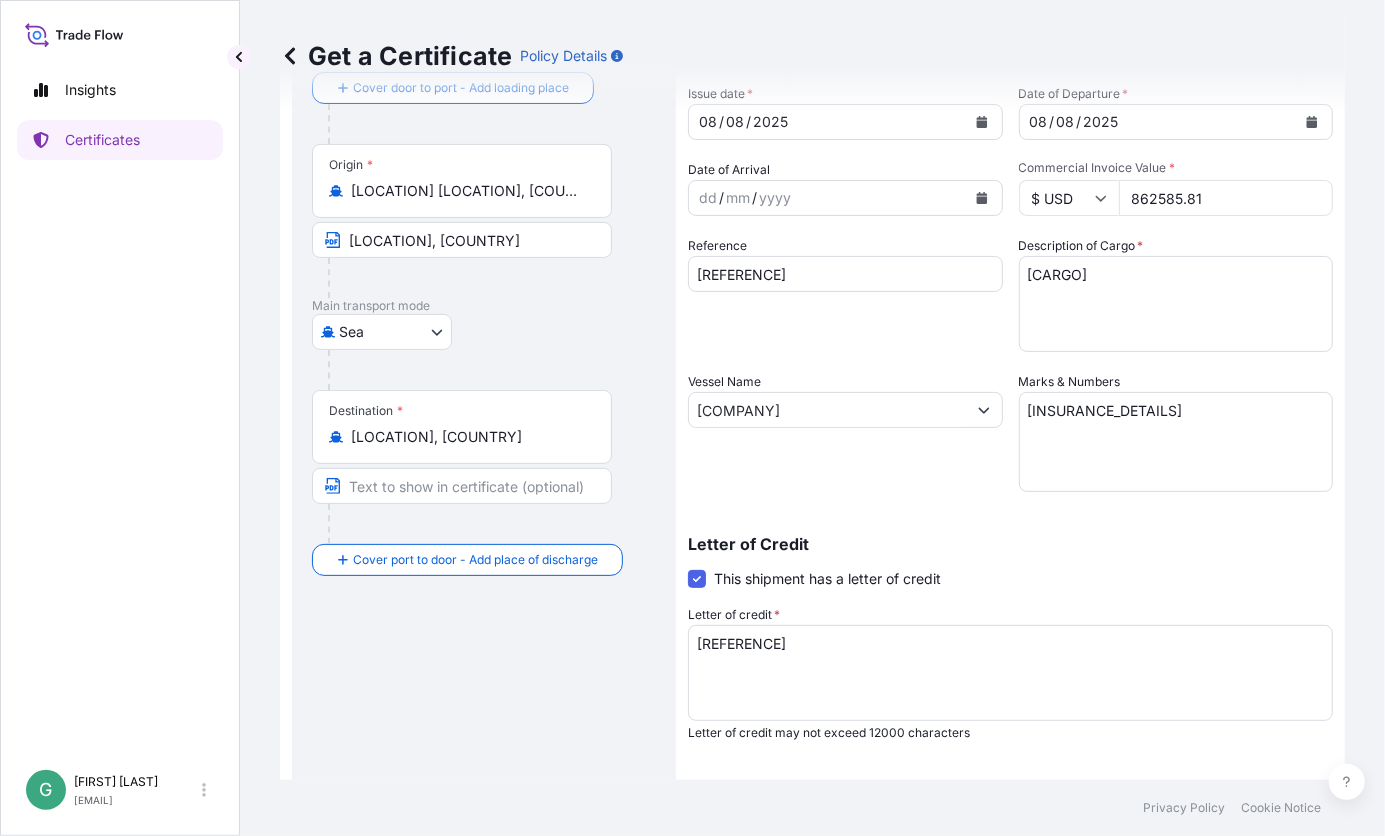 scroll, scrollTop: 364, scrollLeft: 0, axis: vertical 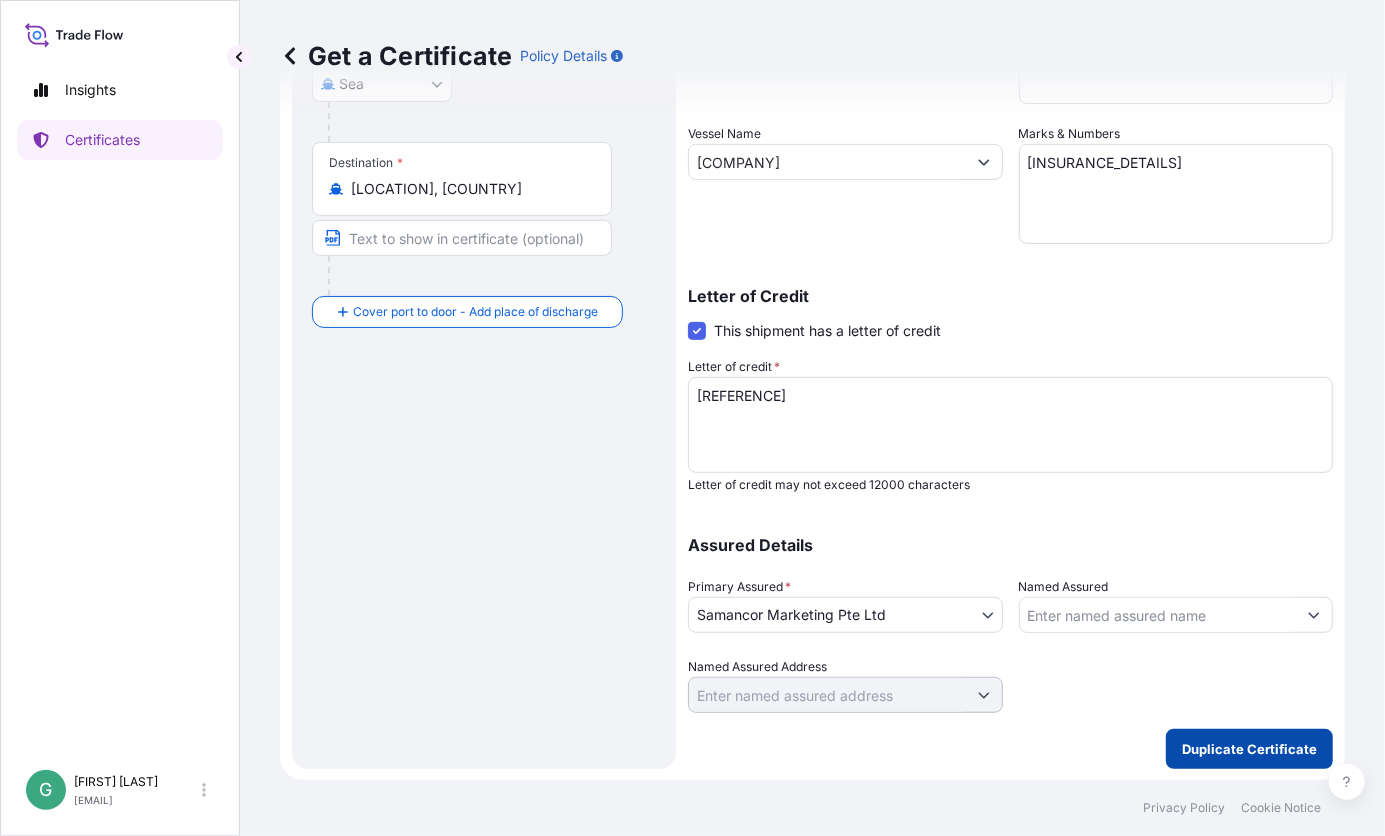 click on "Duplicate Certificate" at bounding box center [1249, 749] 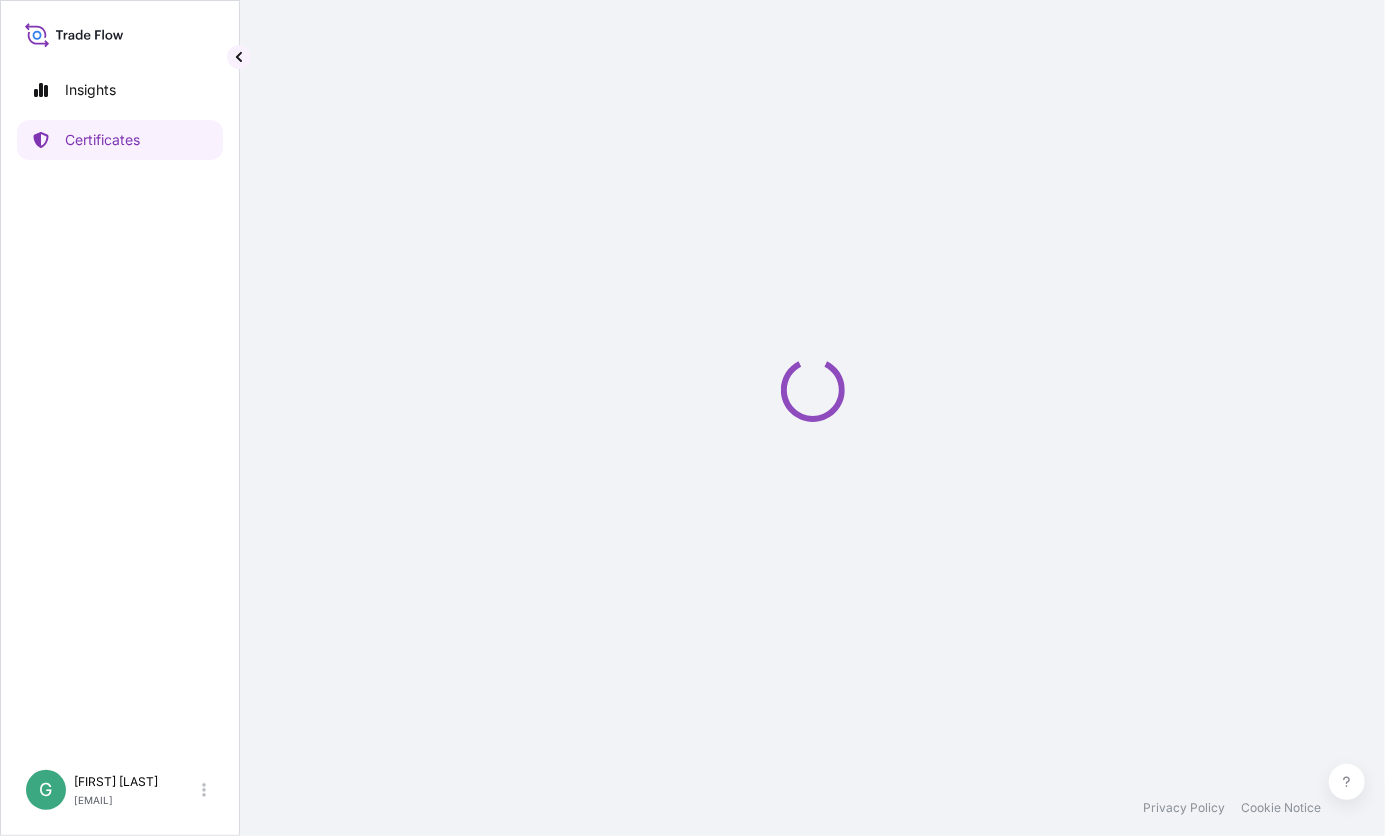 scroll, scrollTop: 0, scrollLeft: 0, axis: both 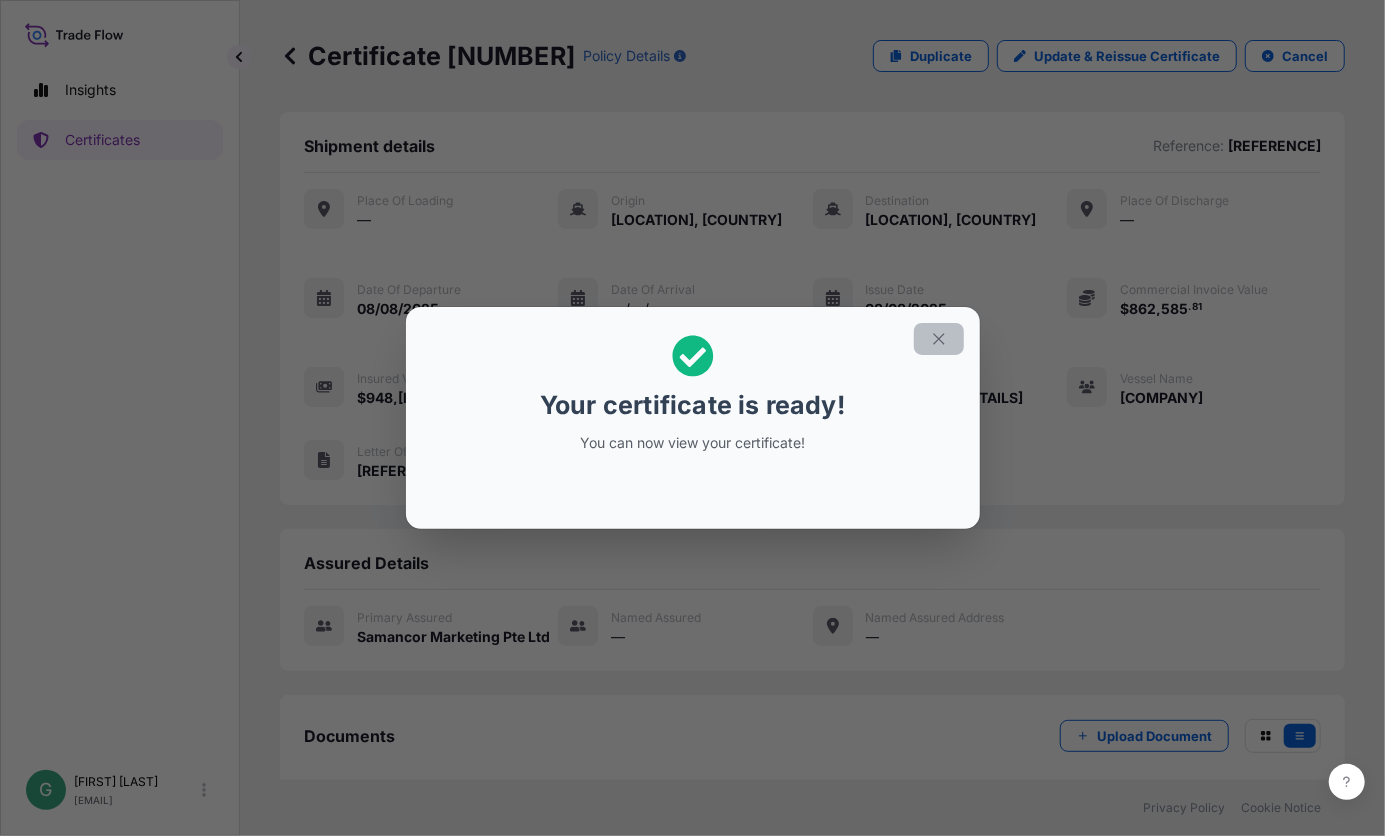 click 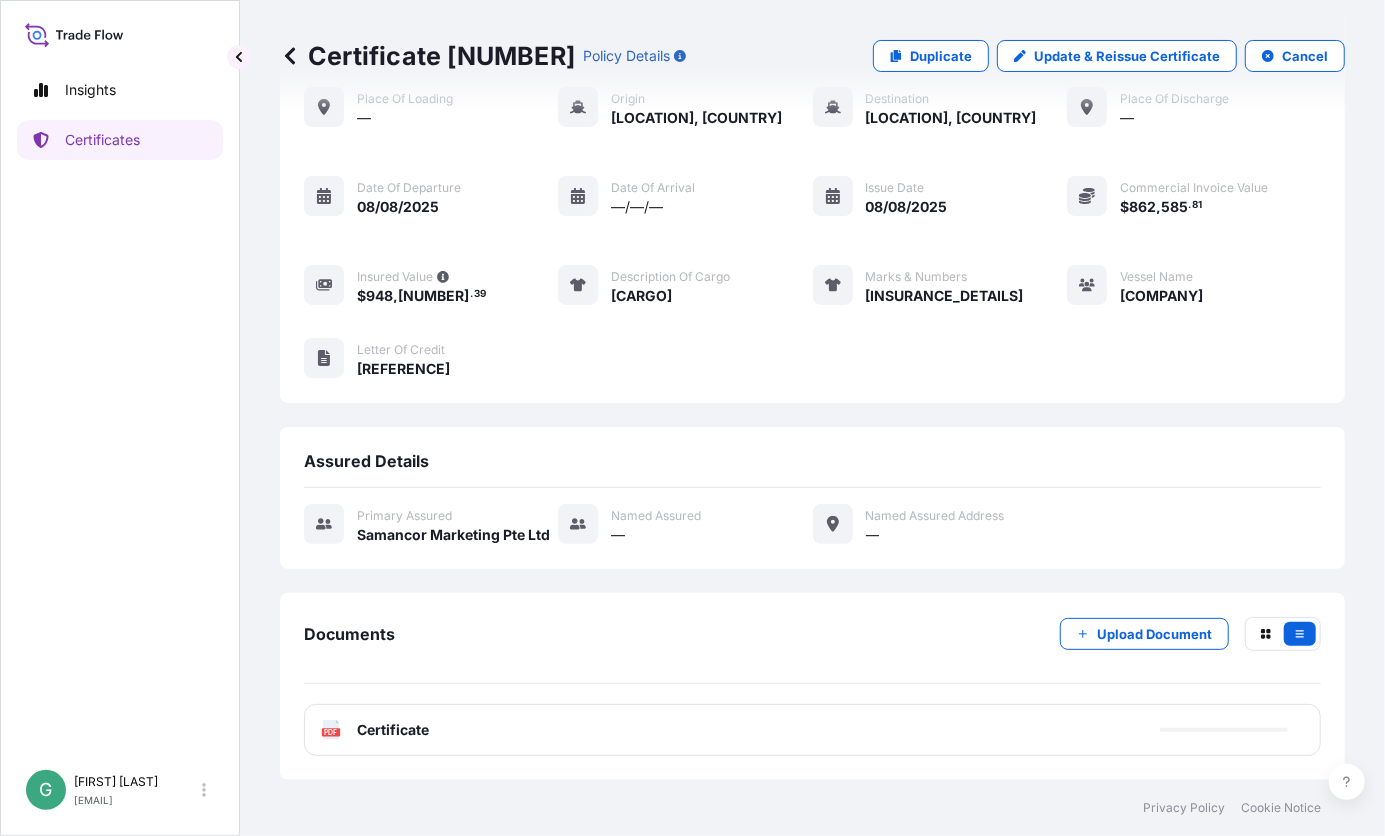 scroll, scrollTop: 318, scrollLeft: 0, axis: vertical 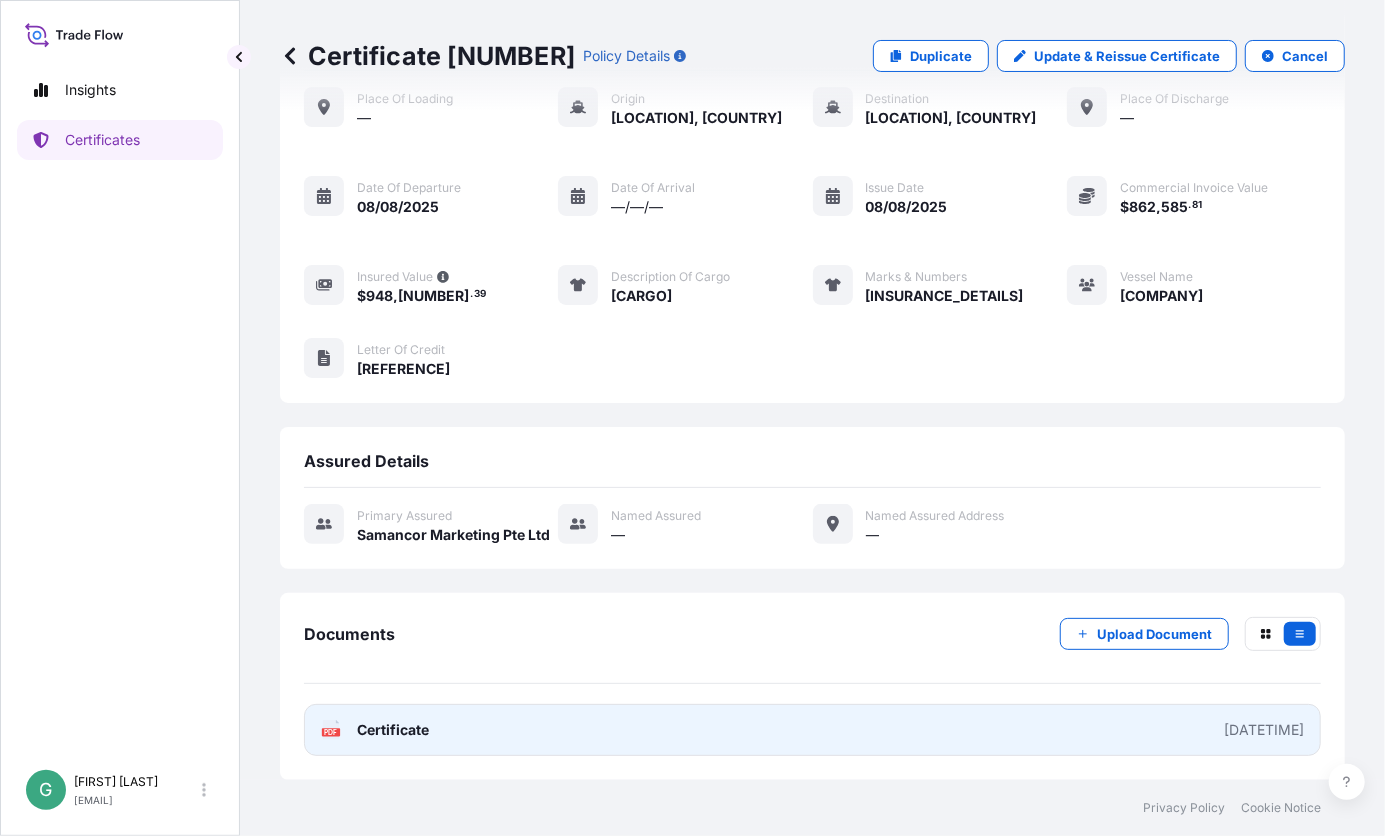 click on "[DATETIME]" at bounding box center (1264, 730) 